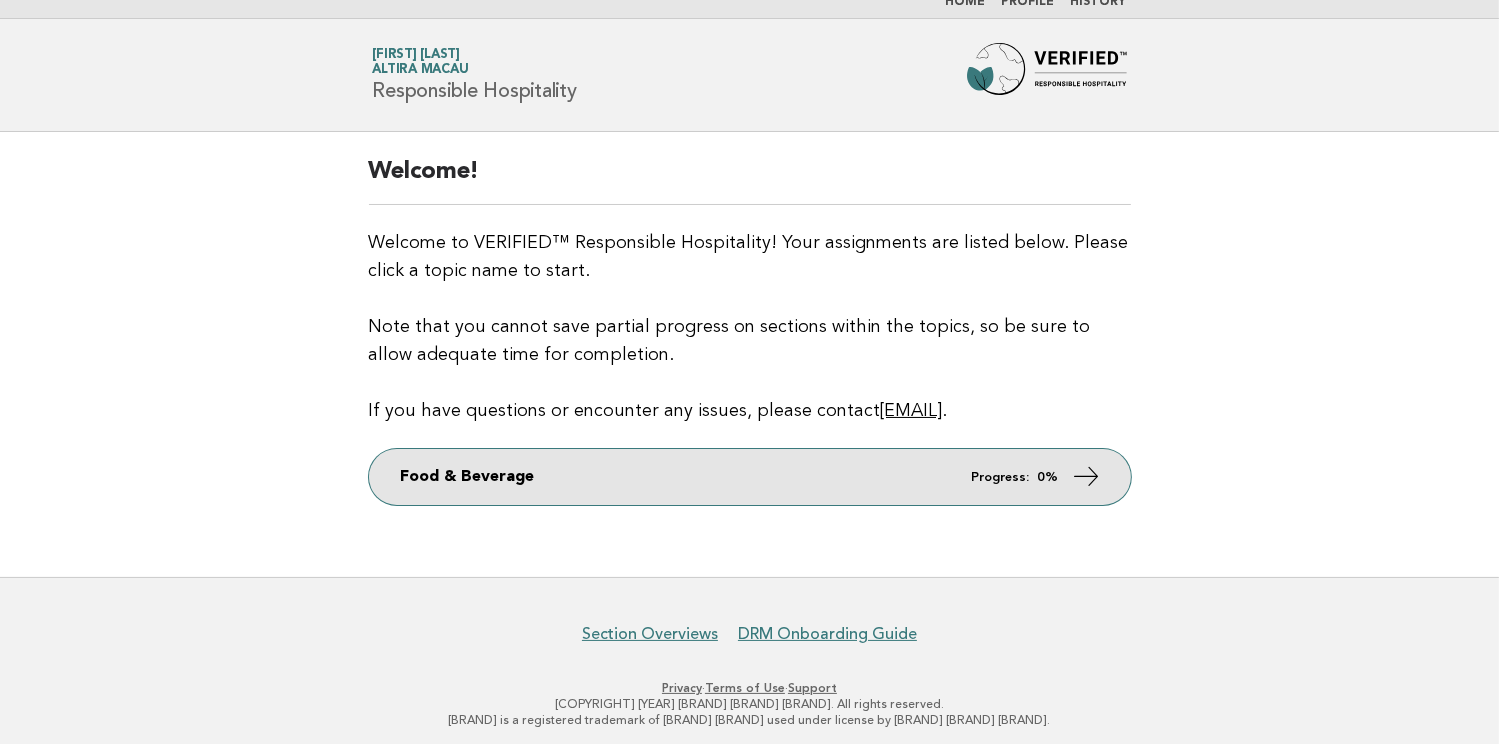 scroll, scrollTop: 23, scrollLeft: 0, axis: vertical 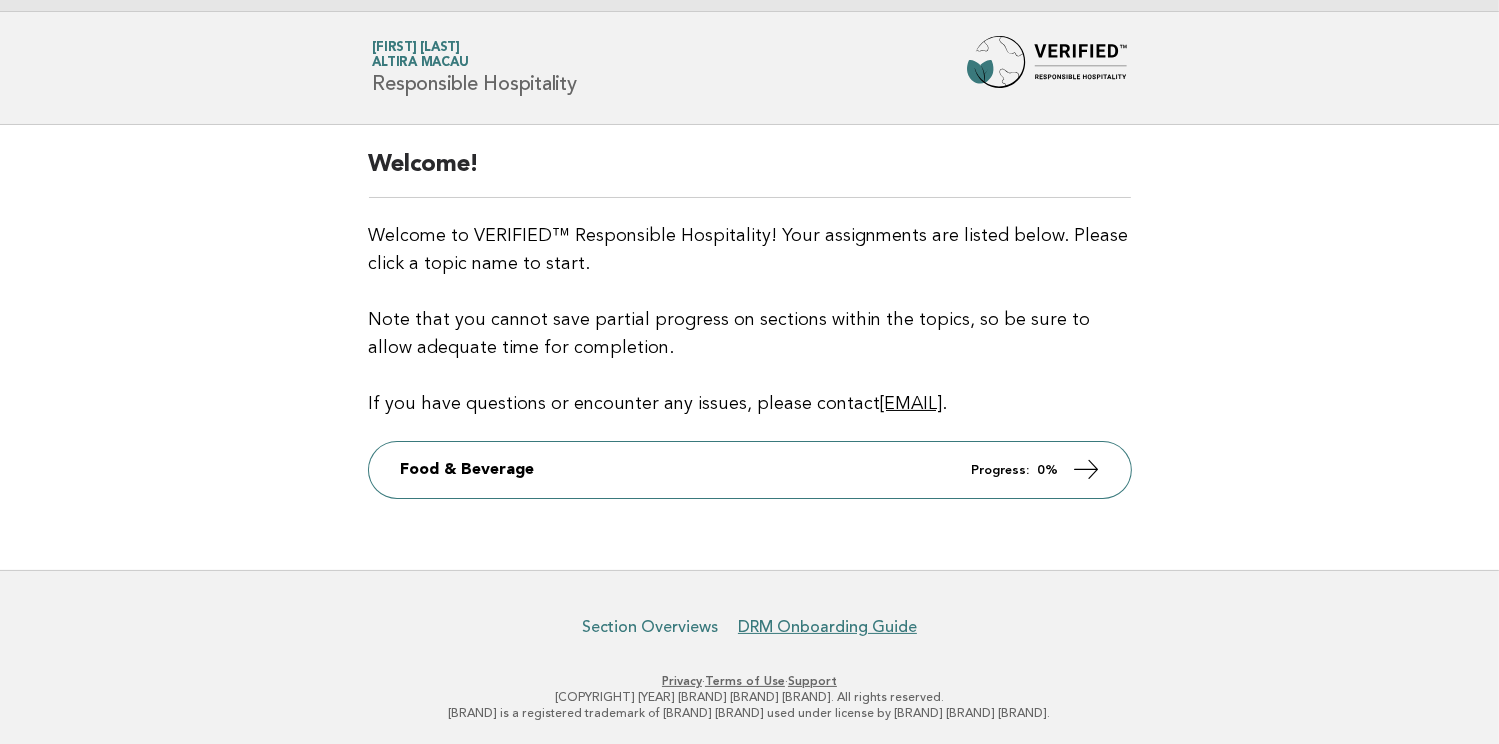 click on "Section Overviews" at bounding box center [650, 627] 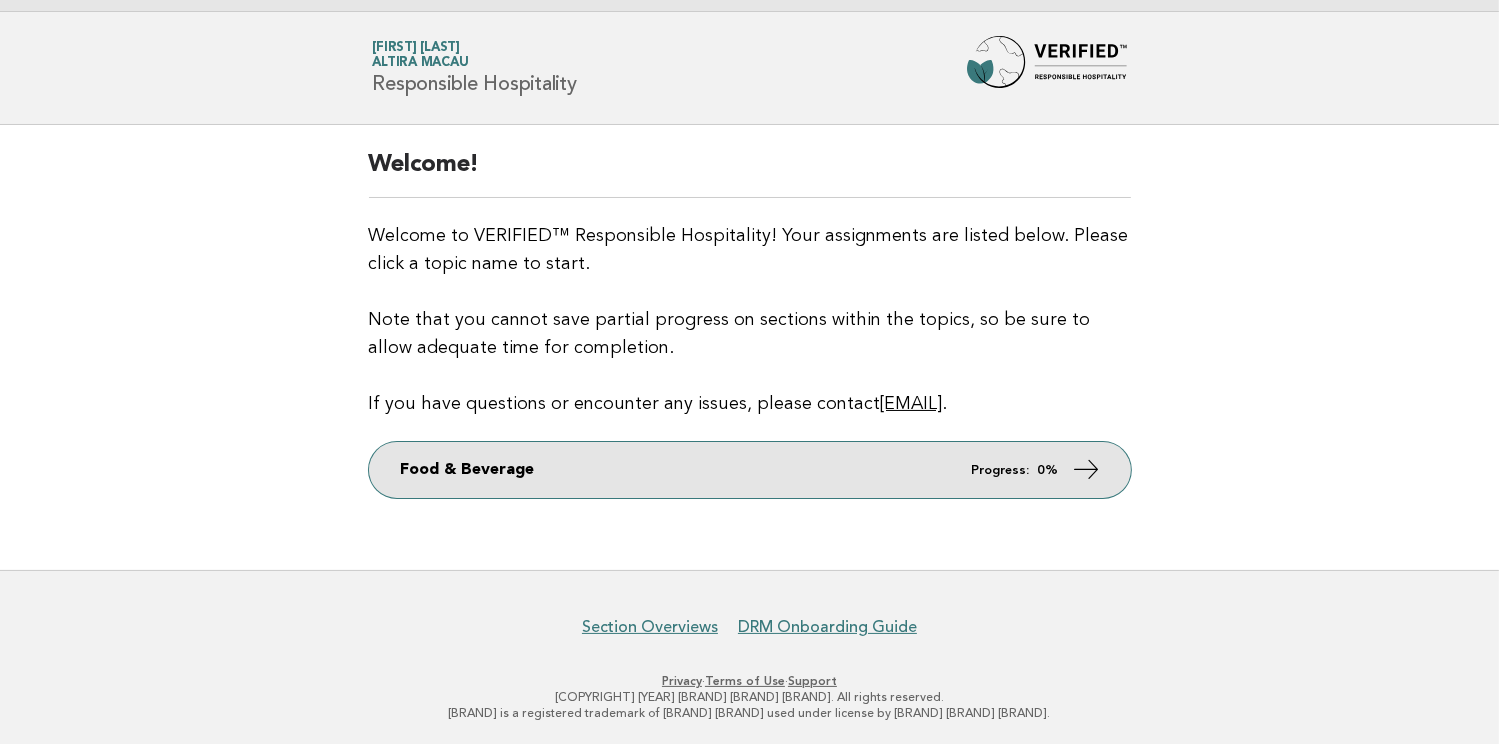 click at bounding box center (1086, 469) 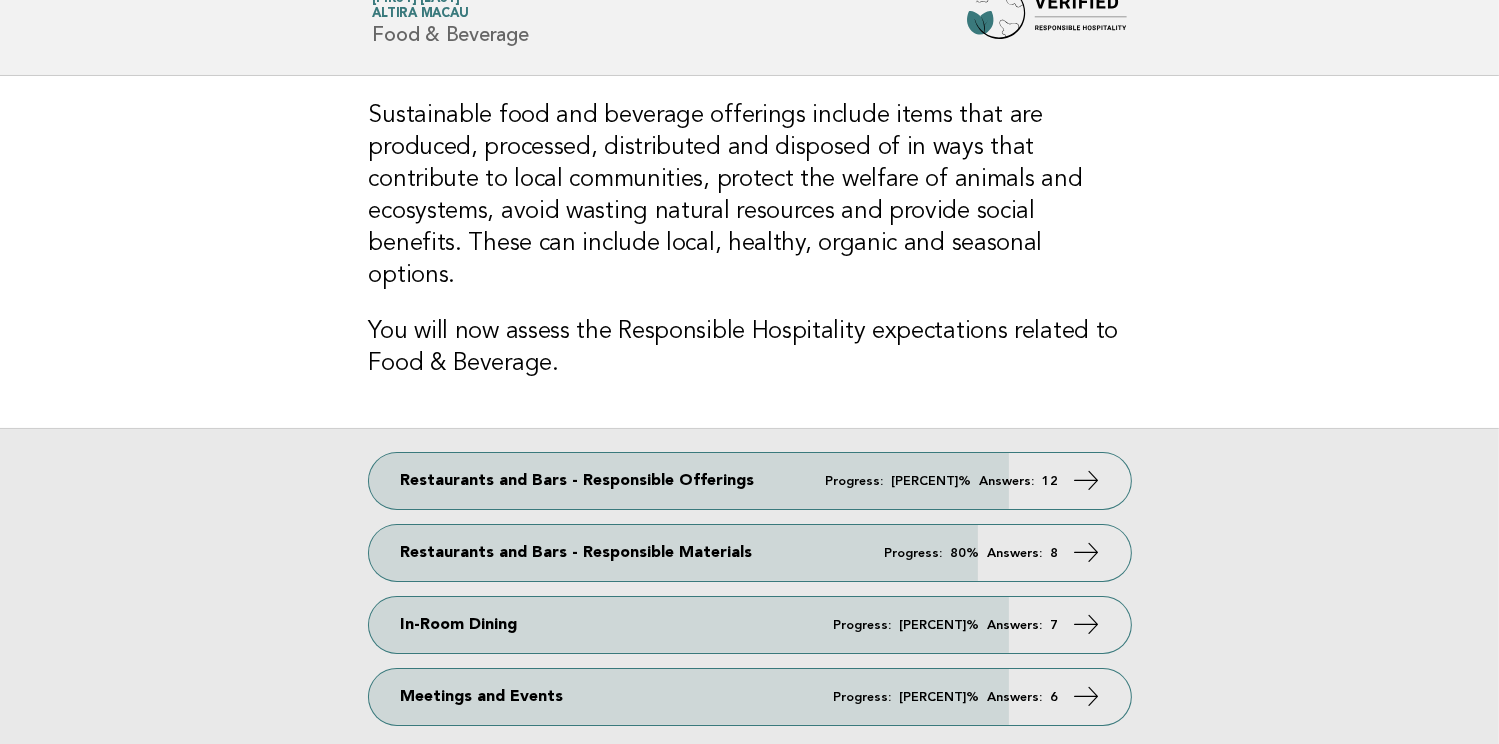 scroll, scrollTop: 100, scrollLeft: 0, axis: vertical 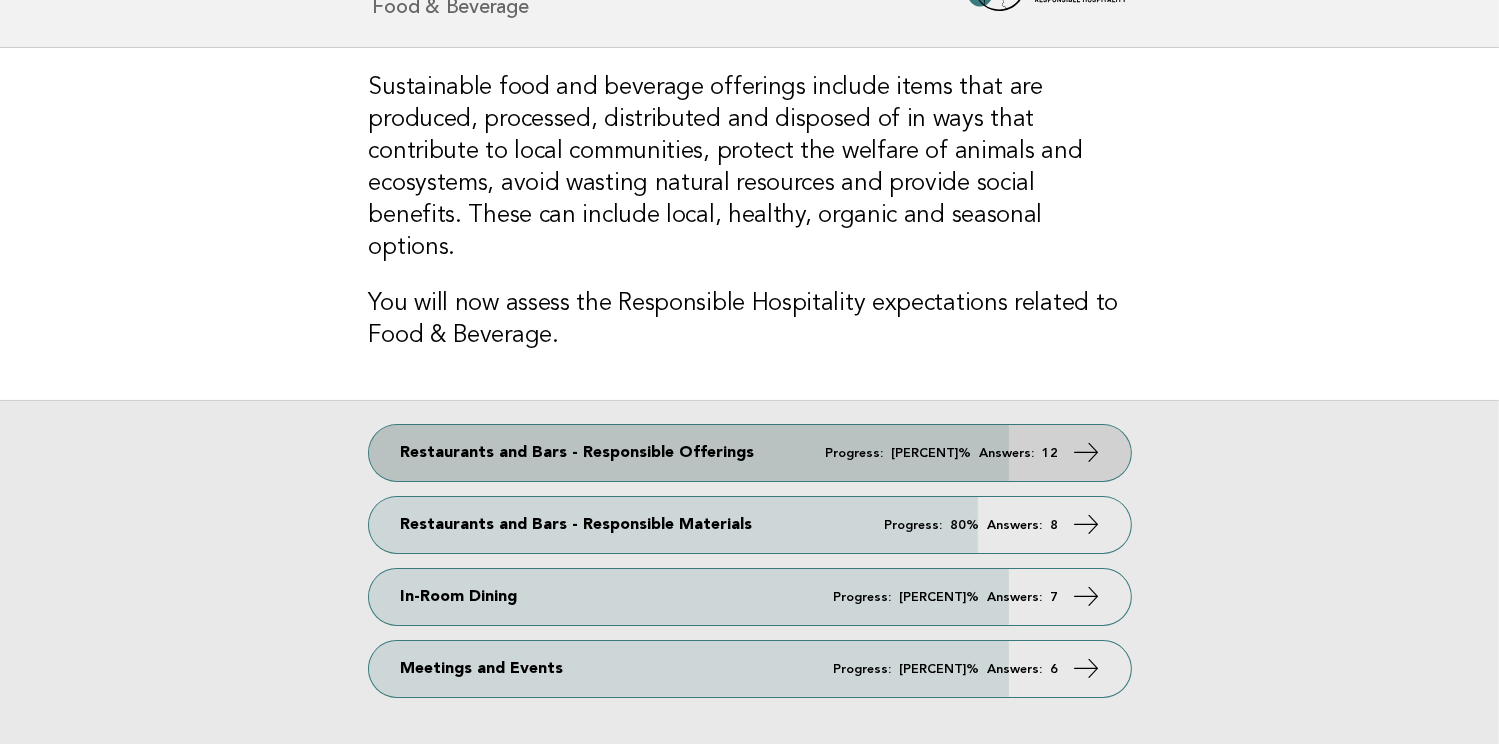 click on "Answers:" at bounding box center [1007, 453] 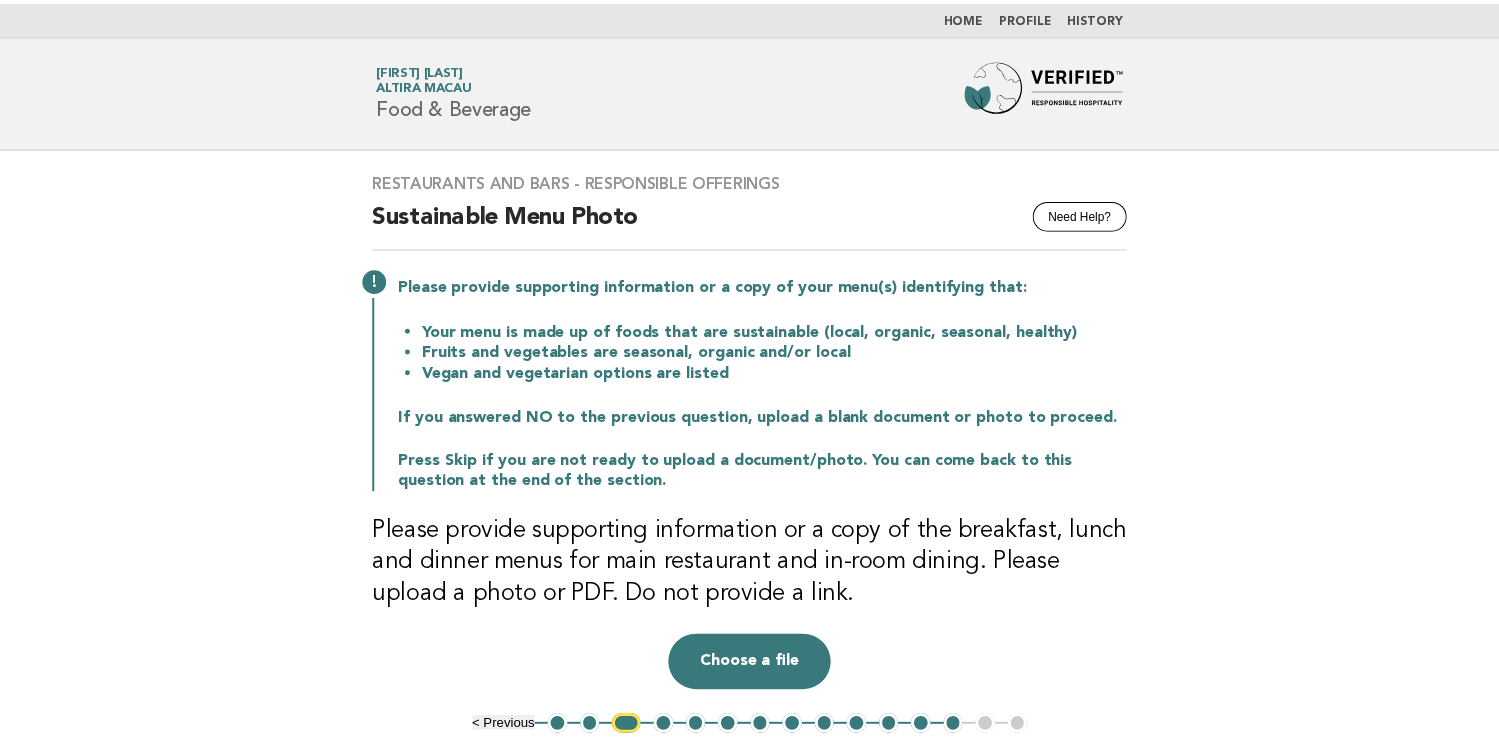 scroll, scrollTop: 200, scrollLeft: 0, axis: vertical 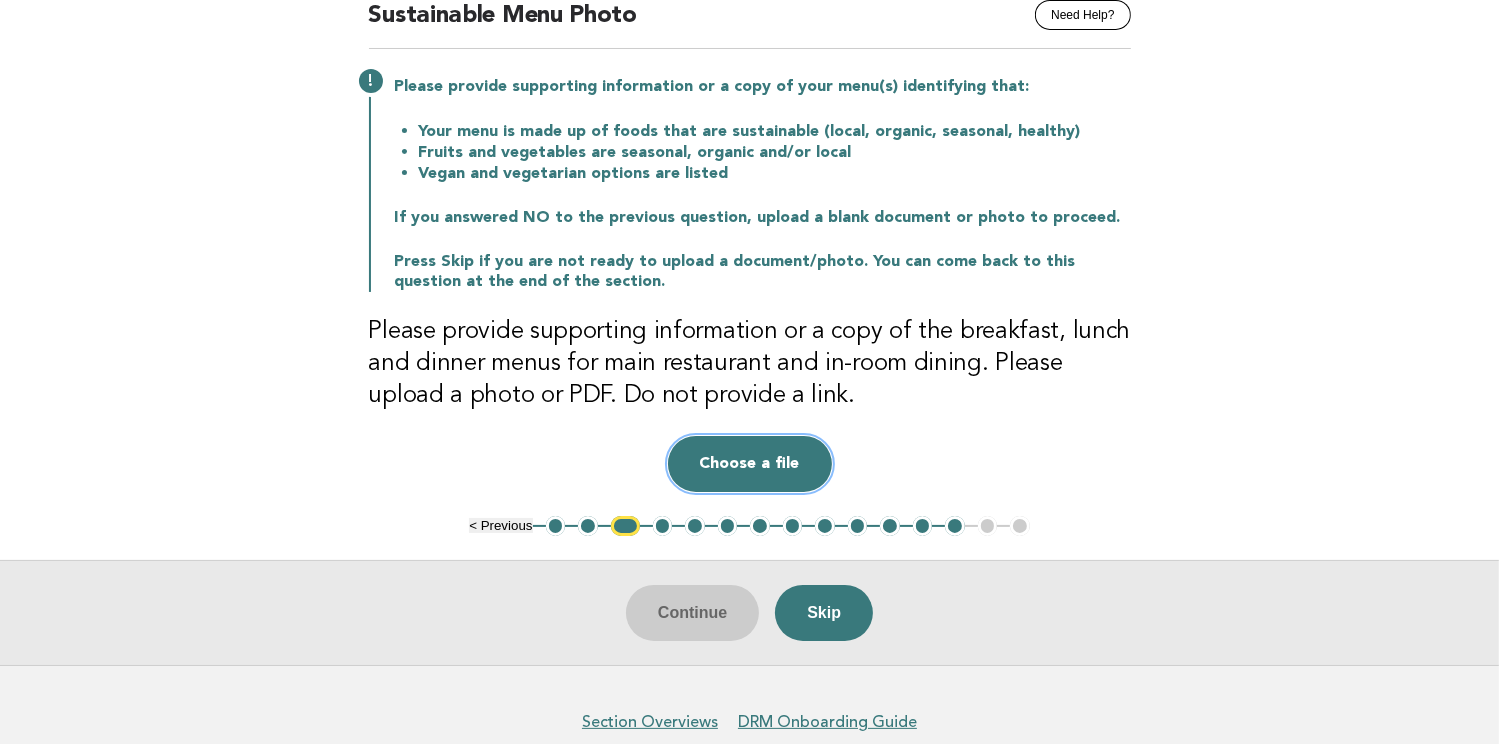 click on "Choose a file" at bounding box center (750, 464) 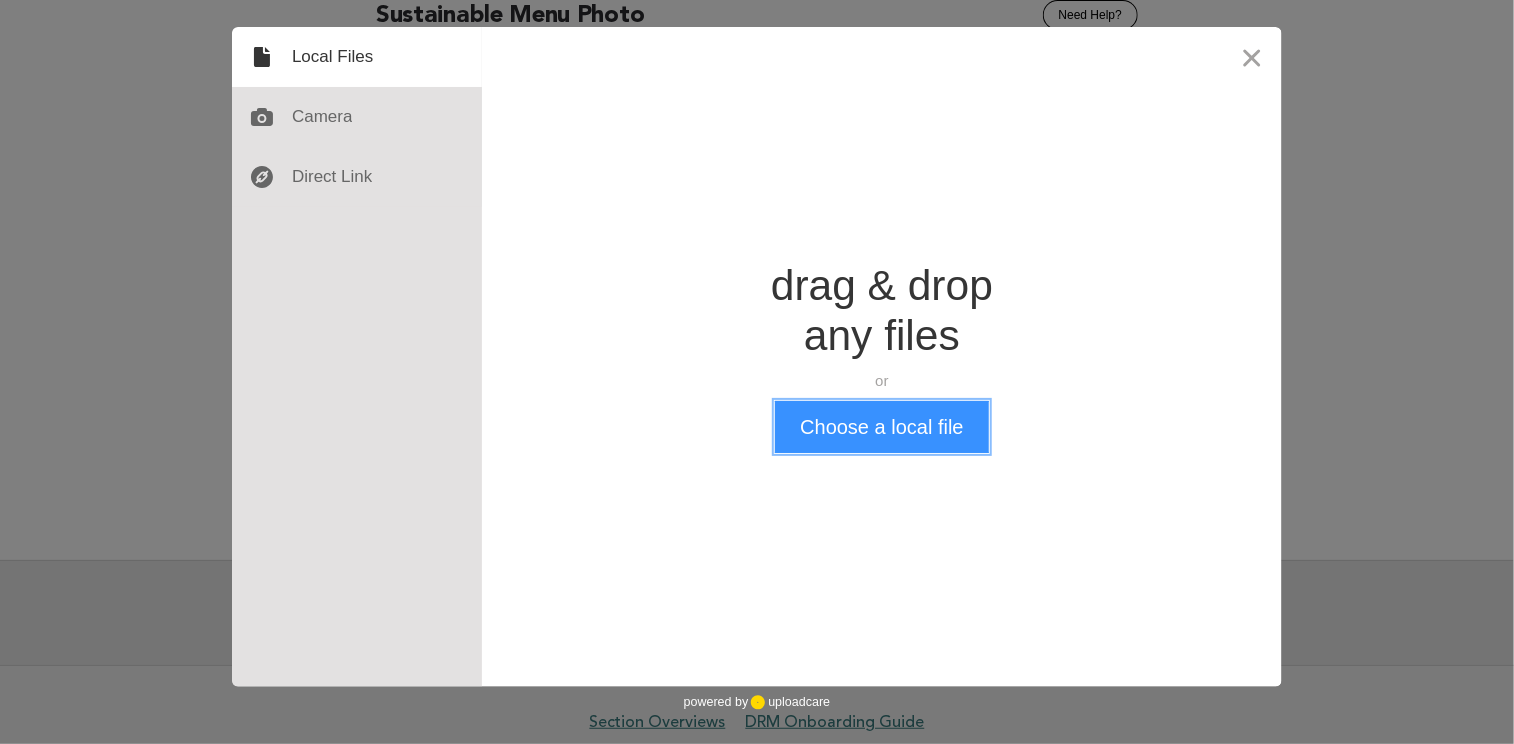 click on "Choose a local file" at bounding box center (881, 427) 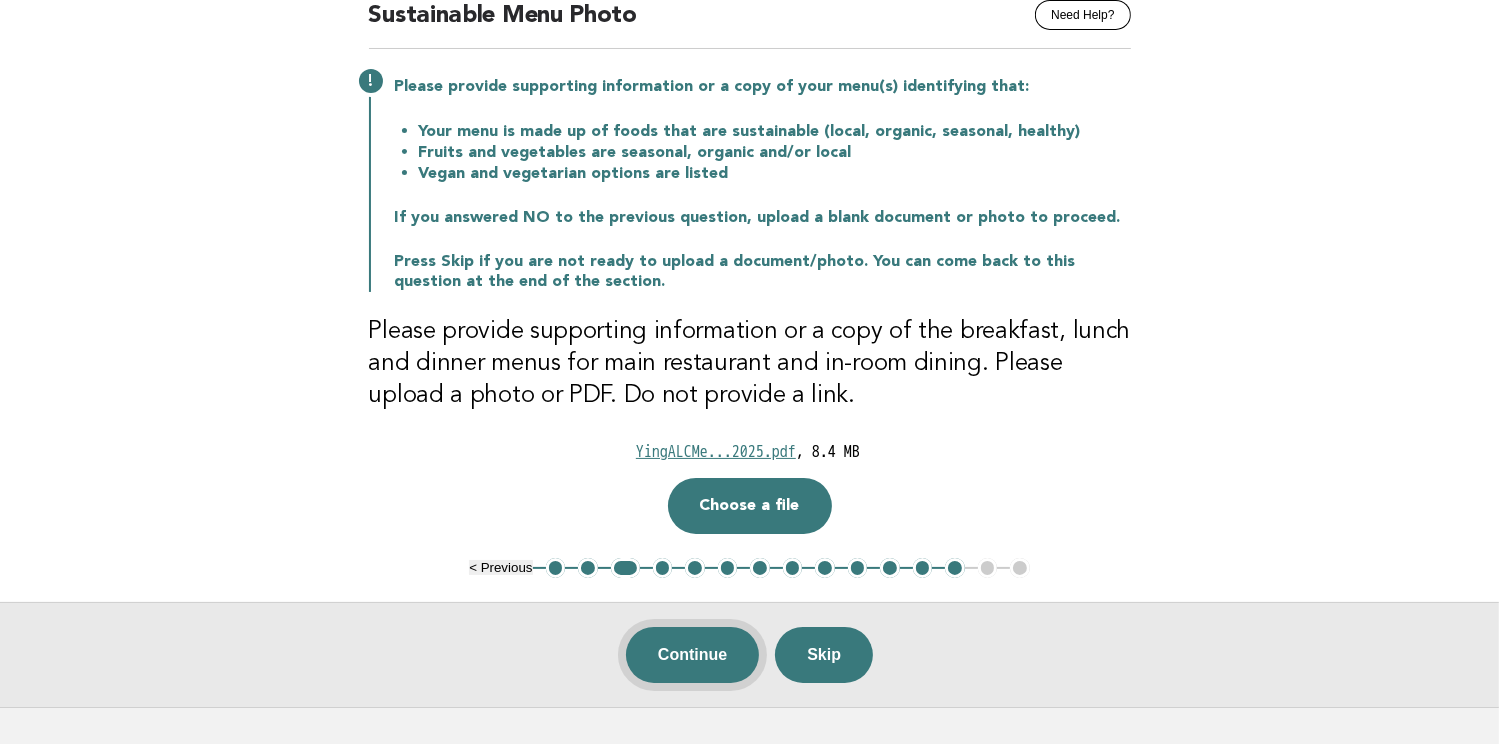 click on "Continue" at bounding box center (692, 655) 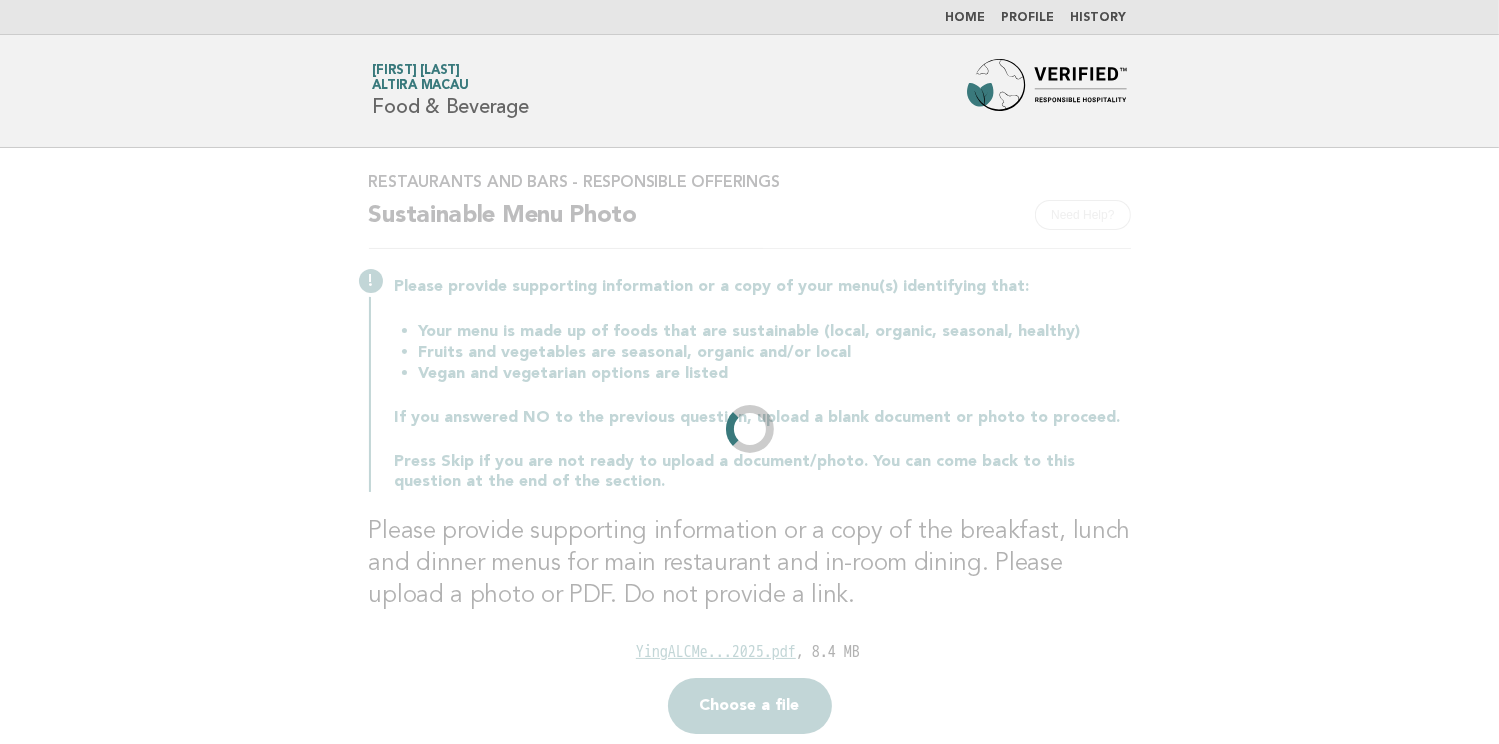 scroll, scrollTop: 0, scrollLeft: 0, axis: both 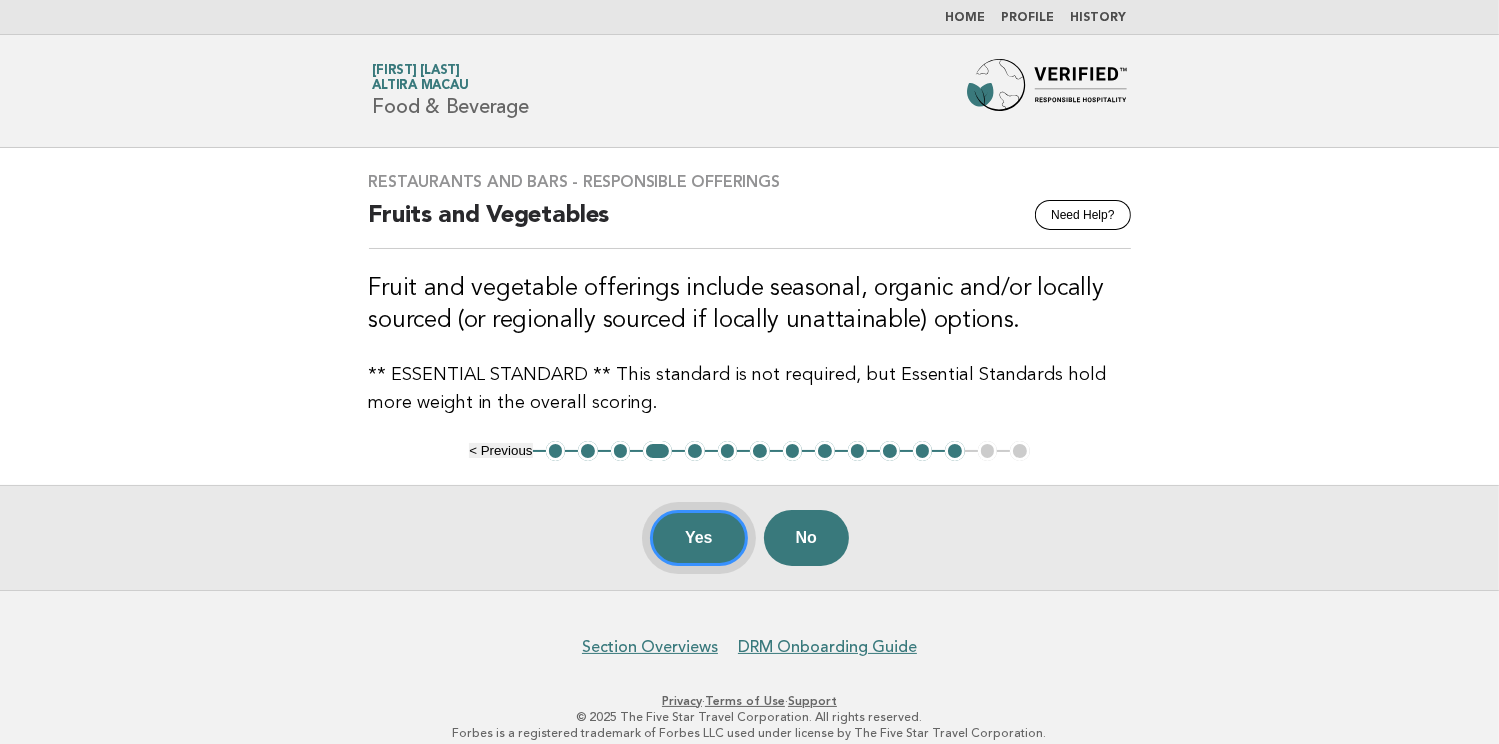 click on "Yes" at bounding box center (699, 538) 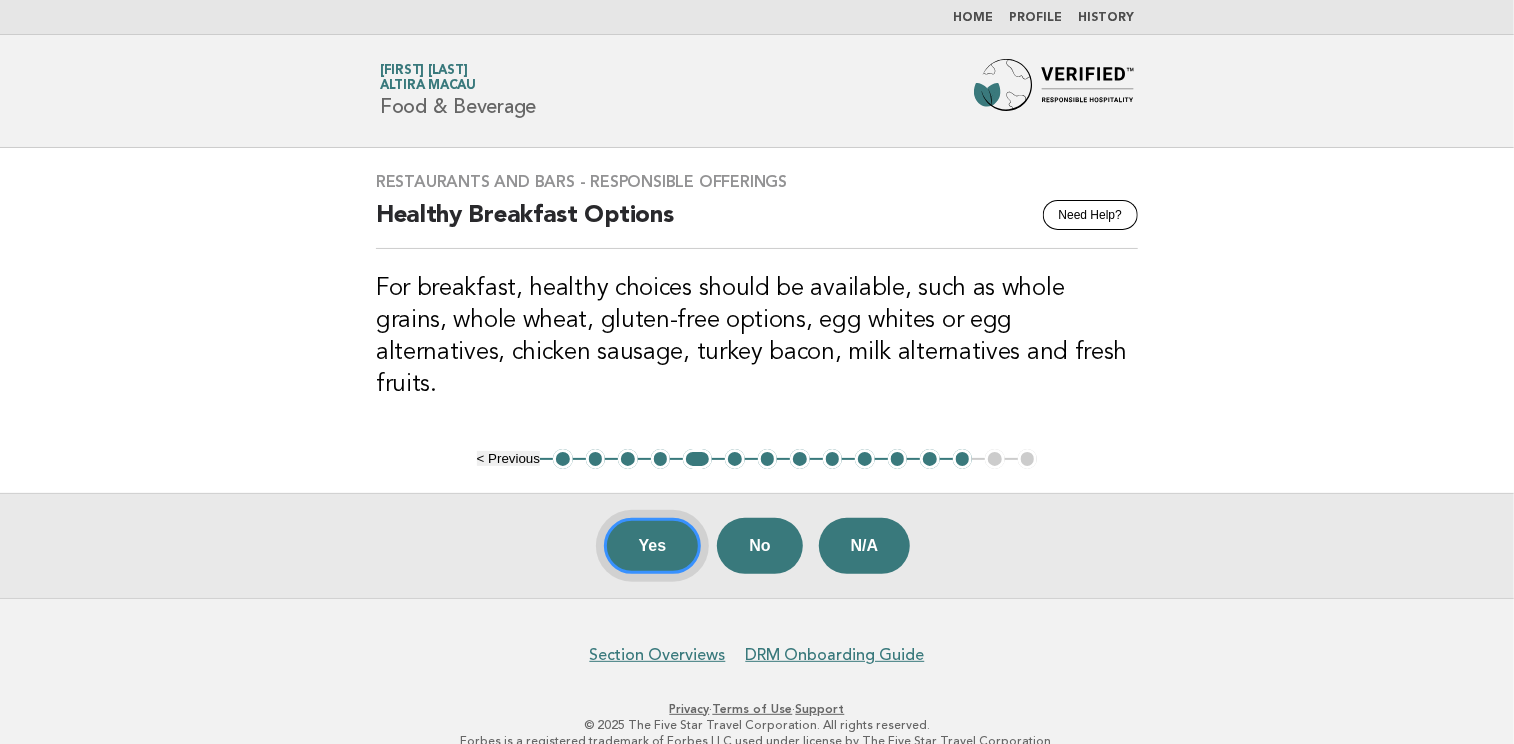 click on "Yes" at bounding box center (653, 546) 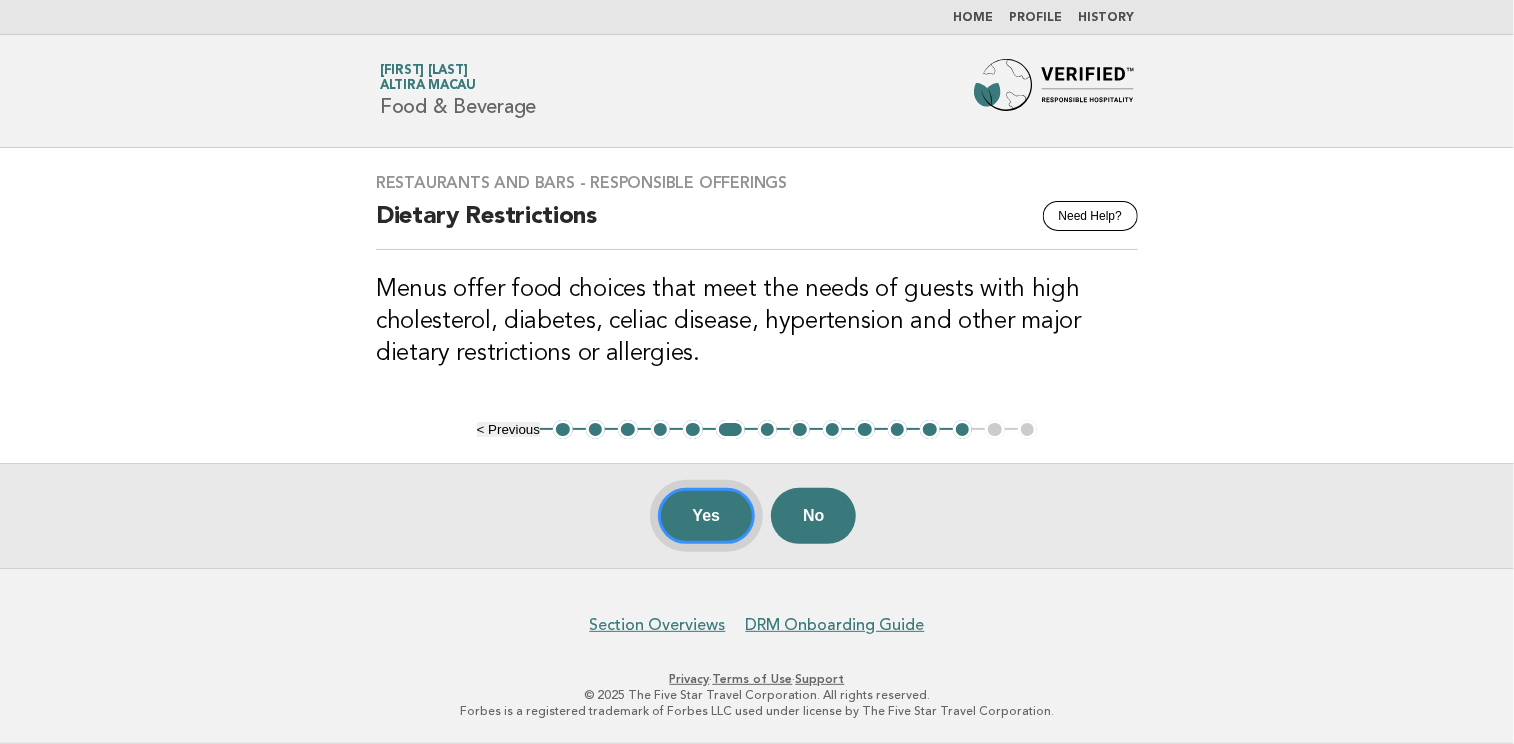 click on "Yes" at bounding box center [707, 516] 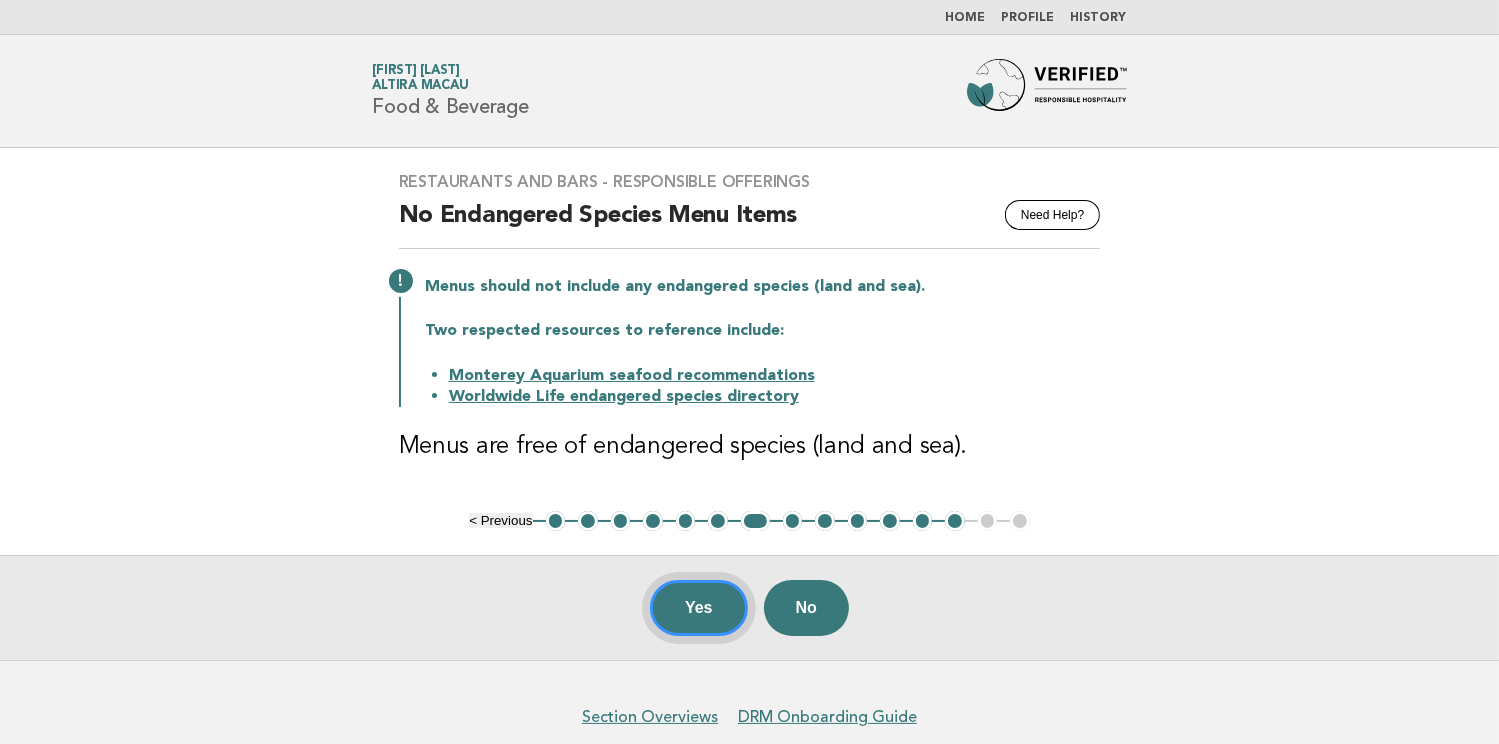 click on "Yes" at bounding box center [699, 608] 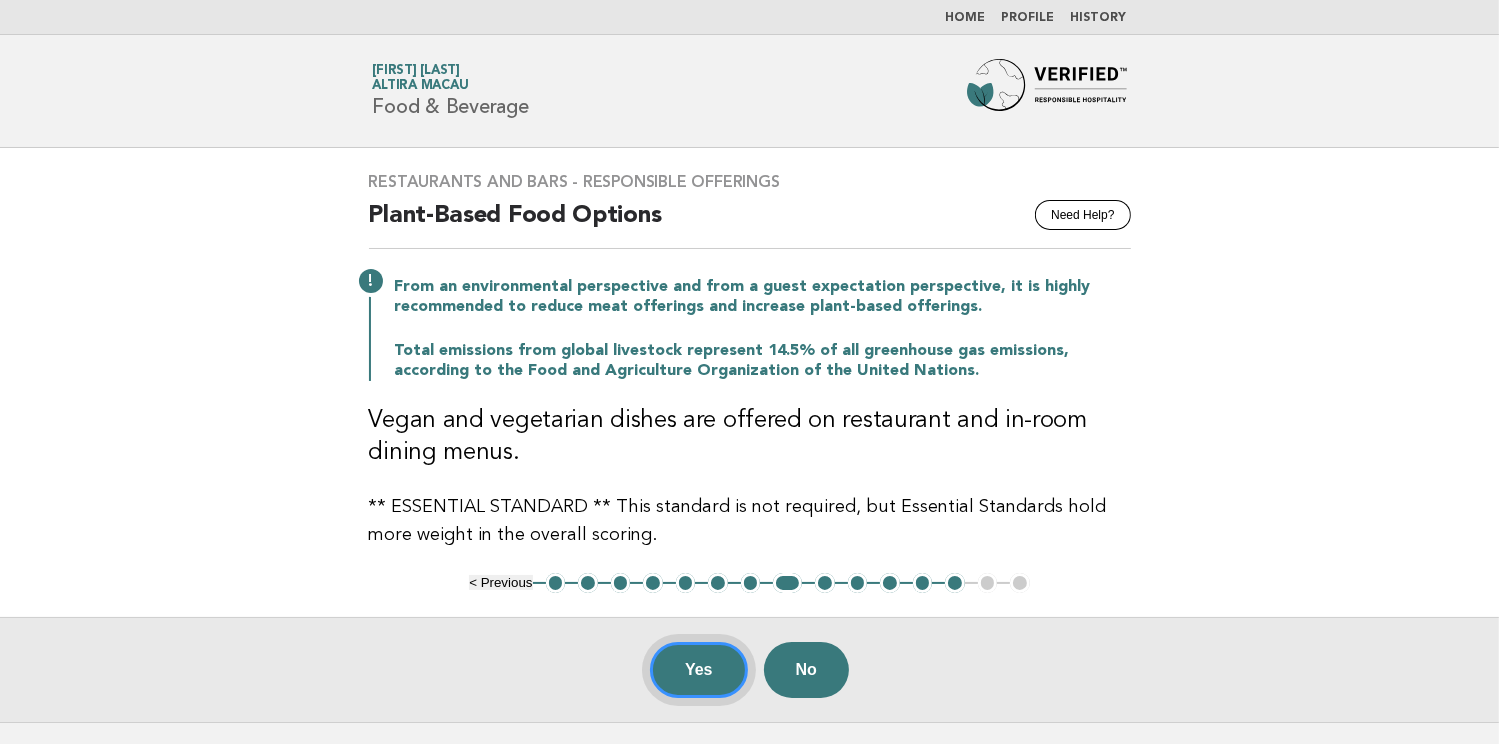 click on "Yes" at bounding box center (699, 670) 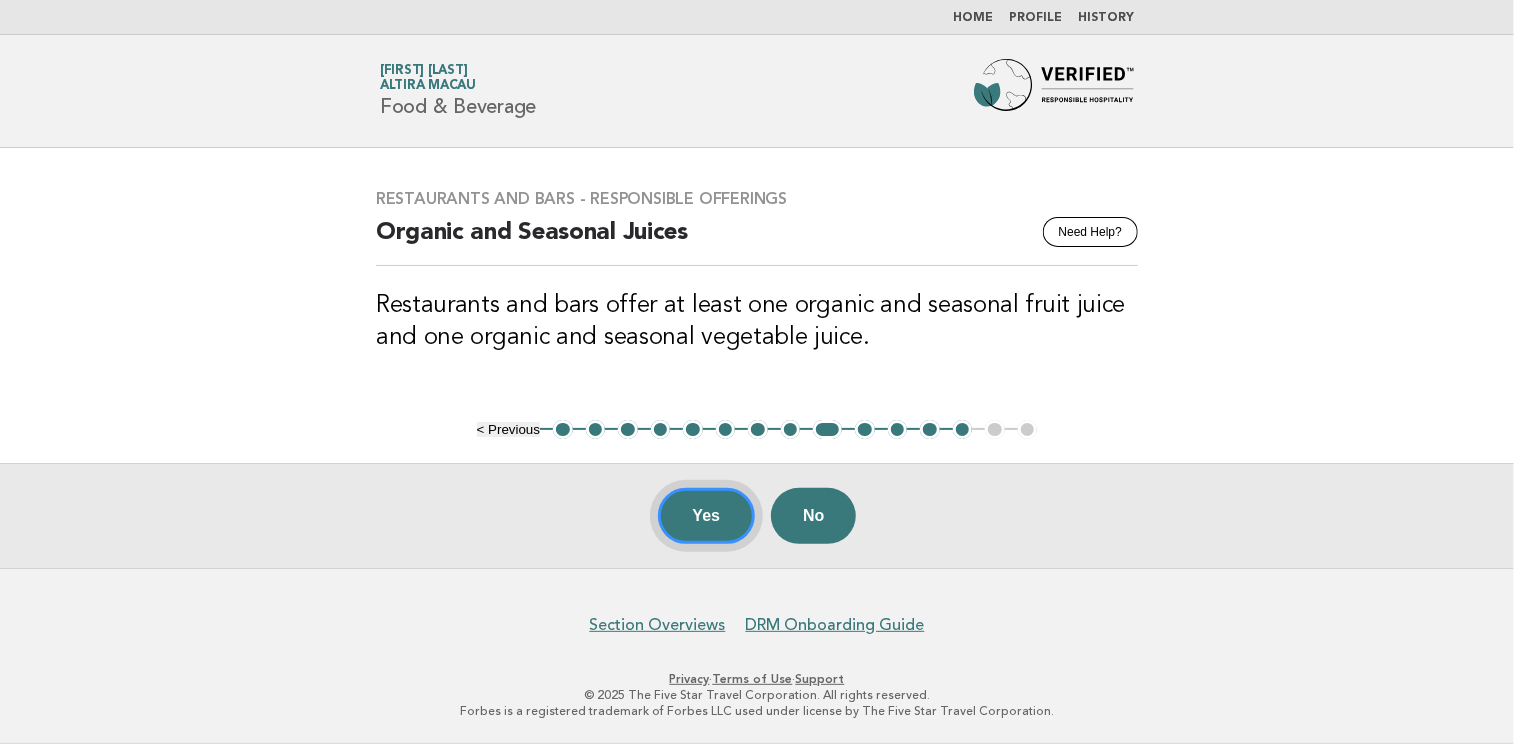 click on "Yes" at bounding box center [707, 516] 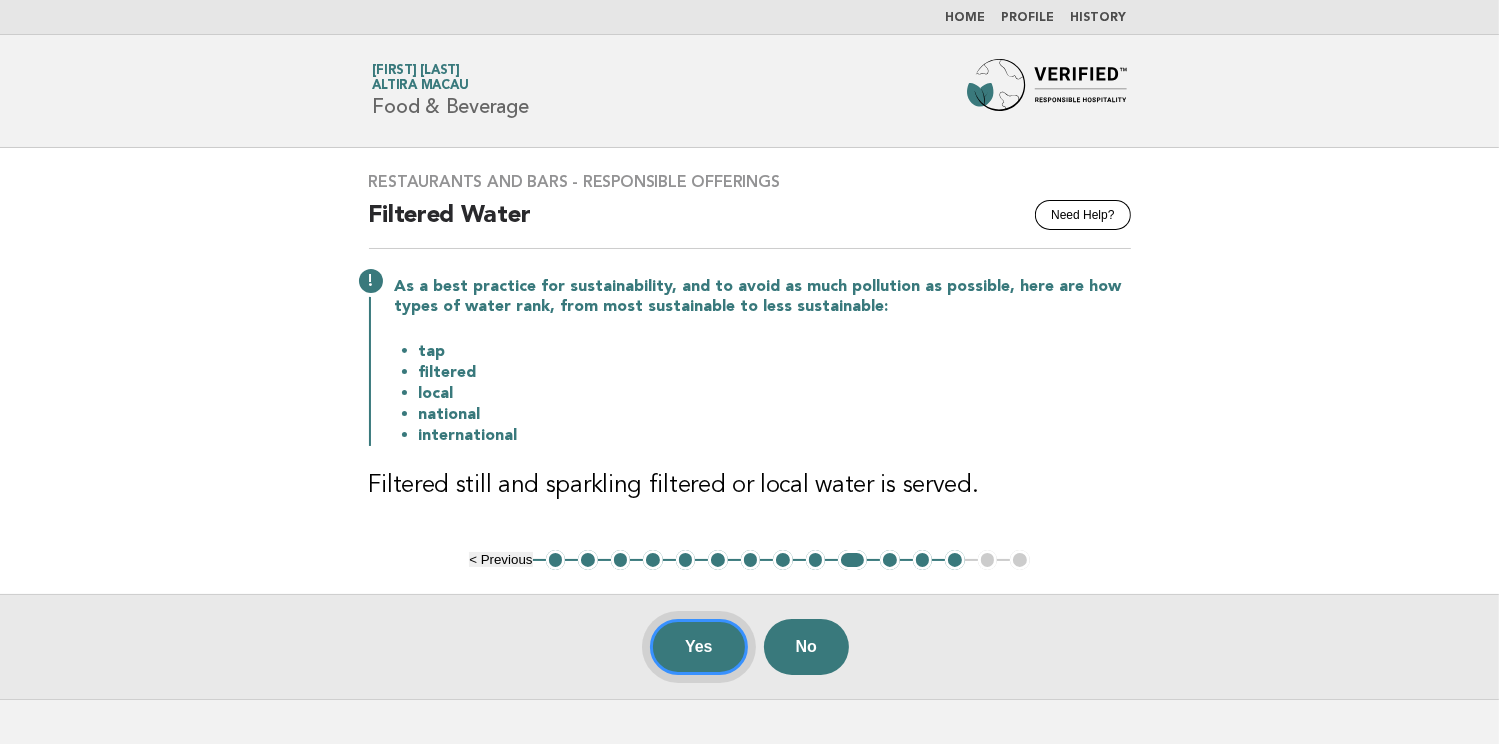 click on "Yes" at bounding box center [699, 647] 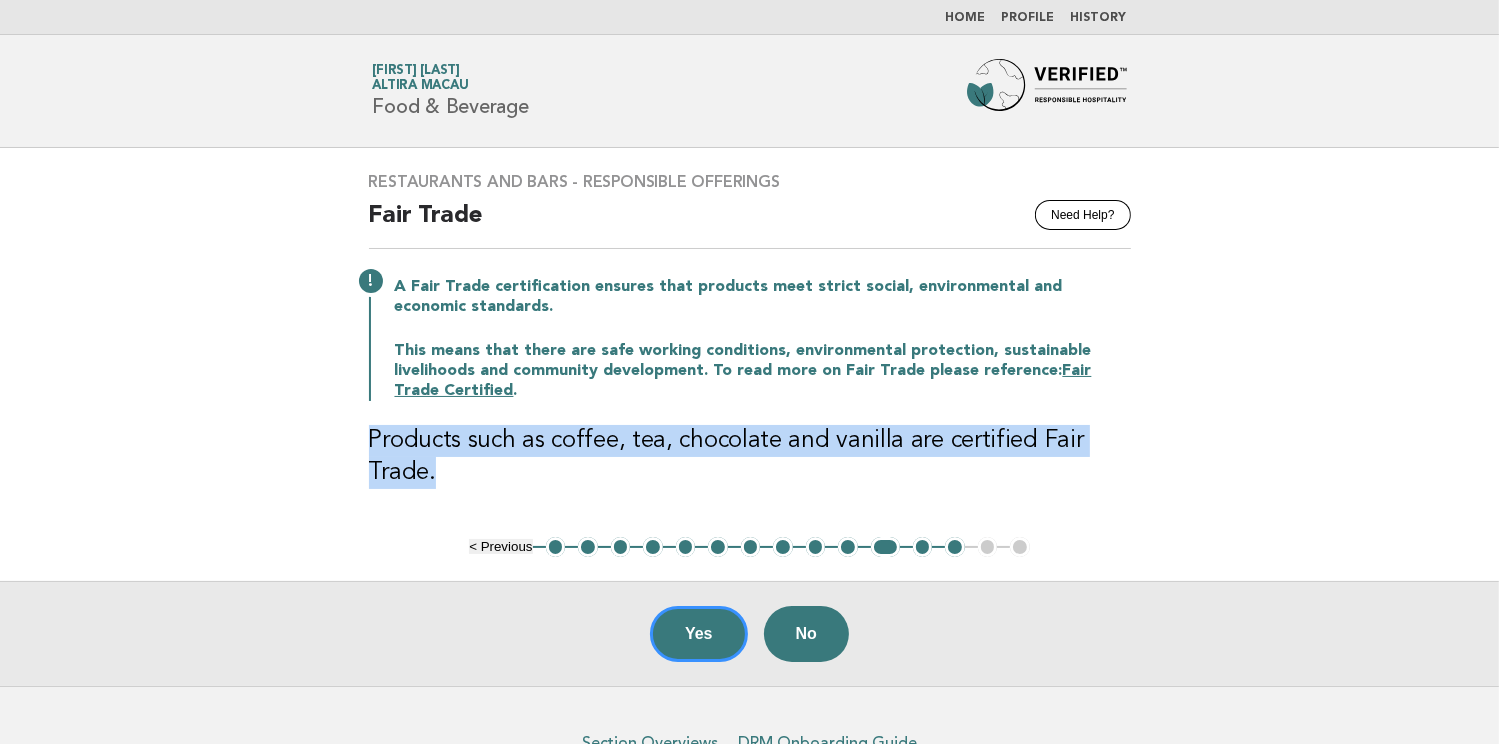 drag, startPoint x: 468, startPoint y: 483, endPoint x: 334, endPoint y: 409, distance: 153.07515 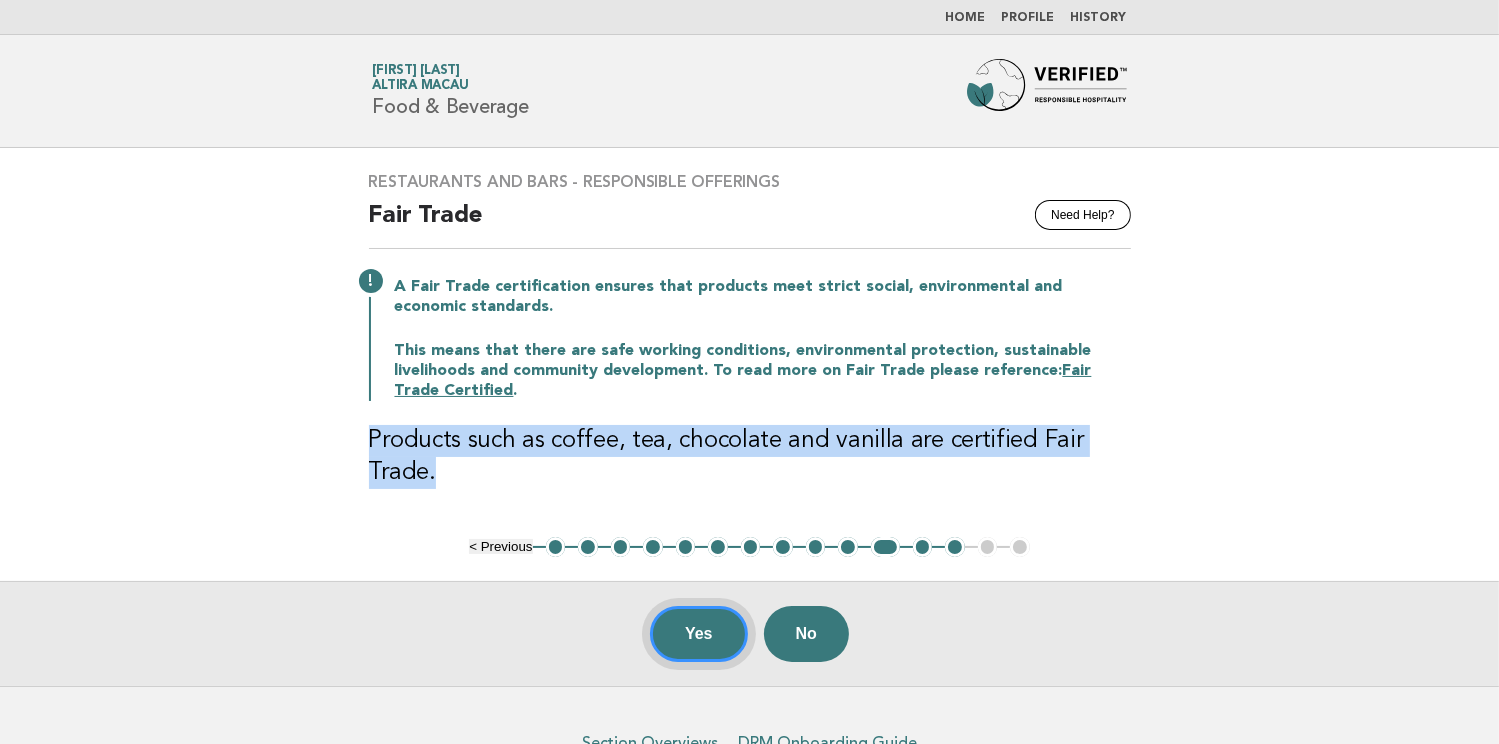 click on "Yes" at bounding box center [699, 634] 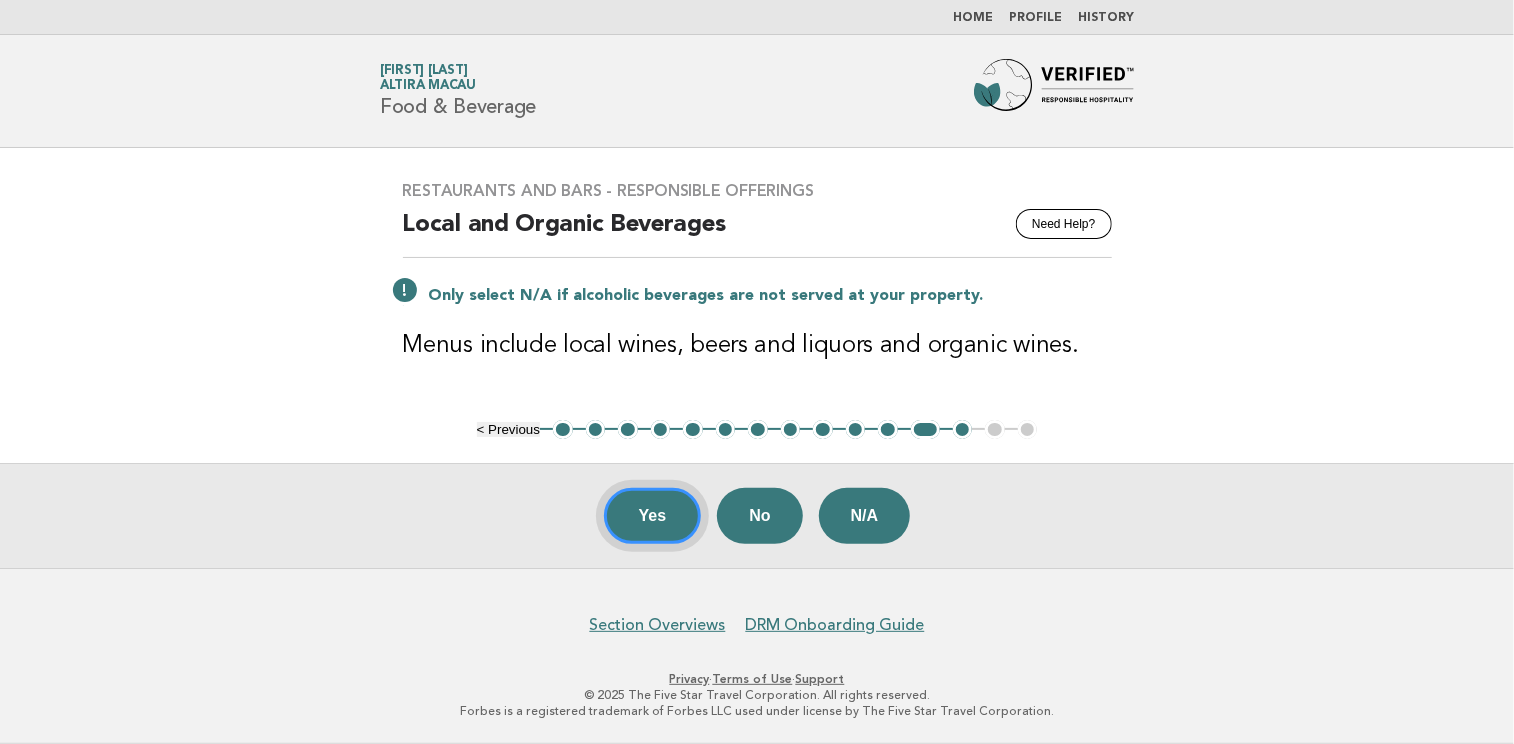 click on "Yes" at bounding box center [653, 516] 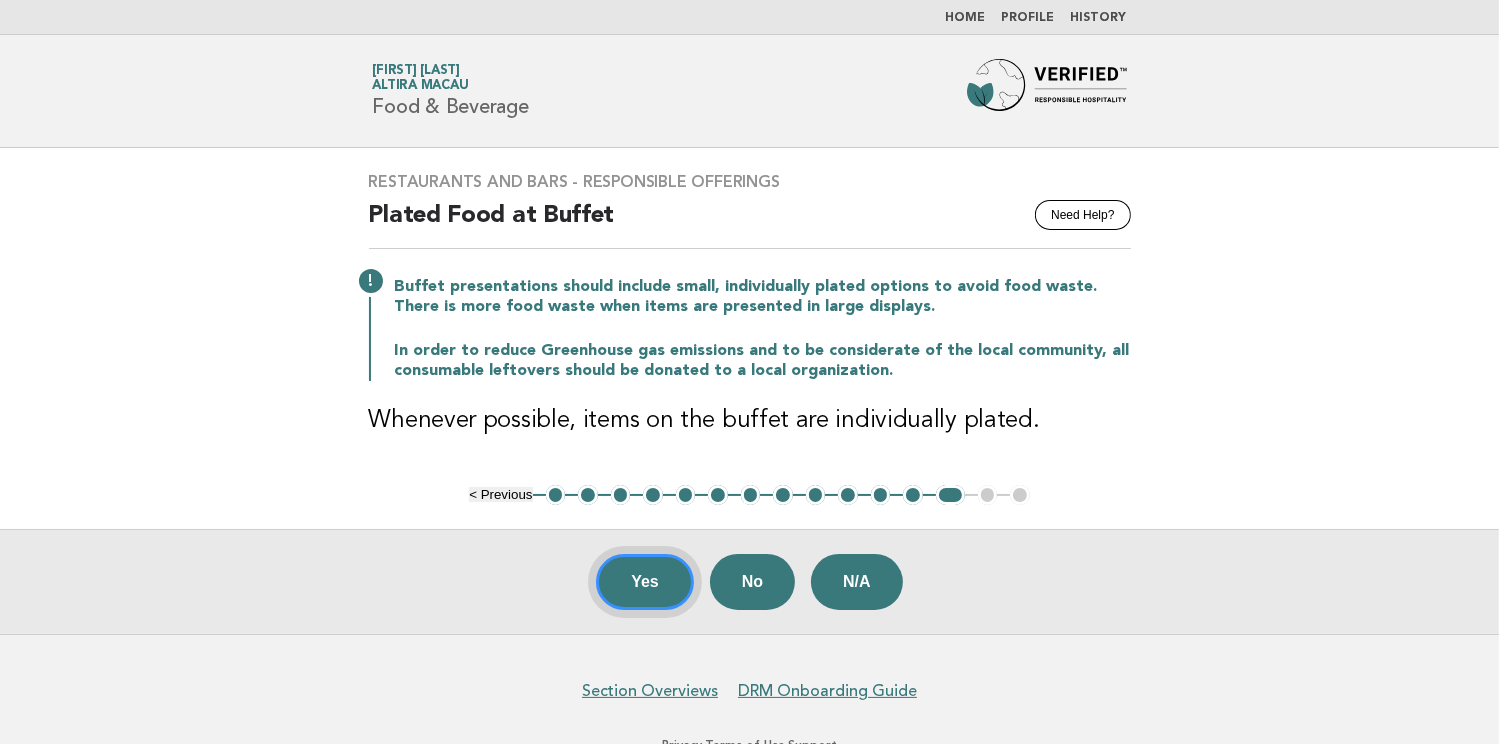 click on "Yes" at bounding box center (645, 582) 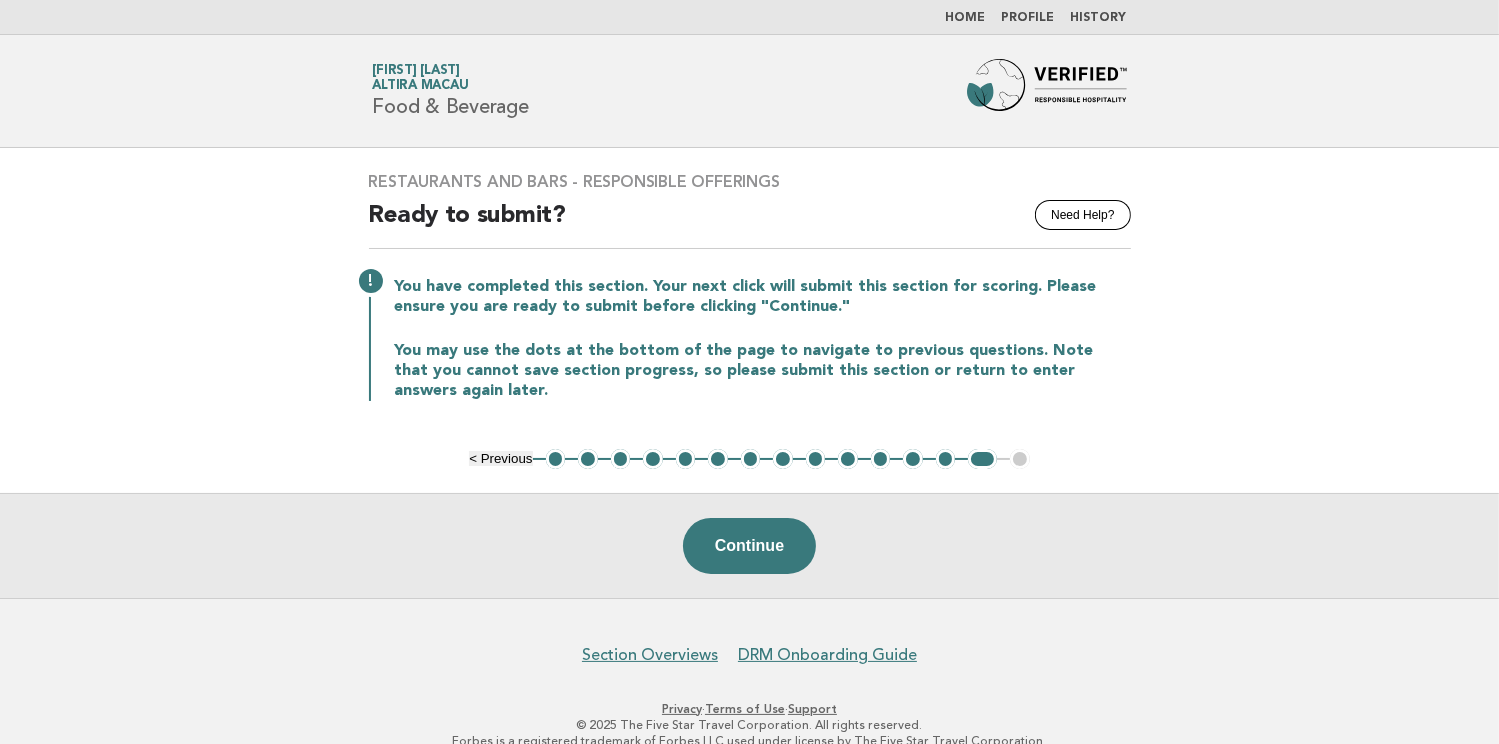 click on "Continue" at bounding box center [749, 545] 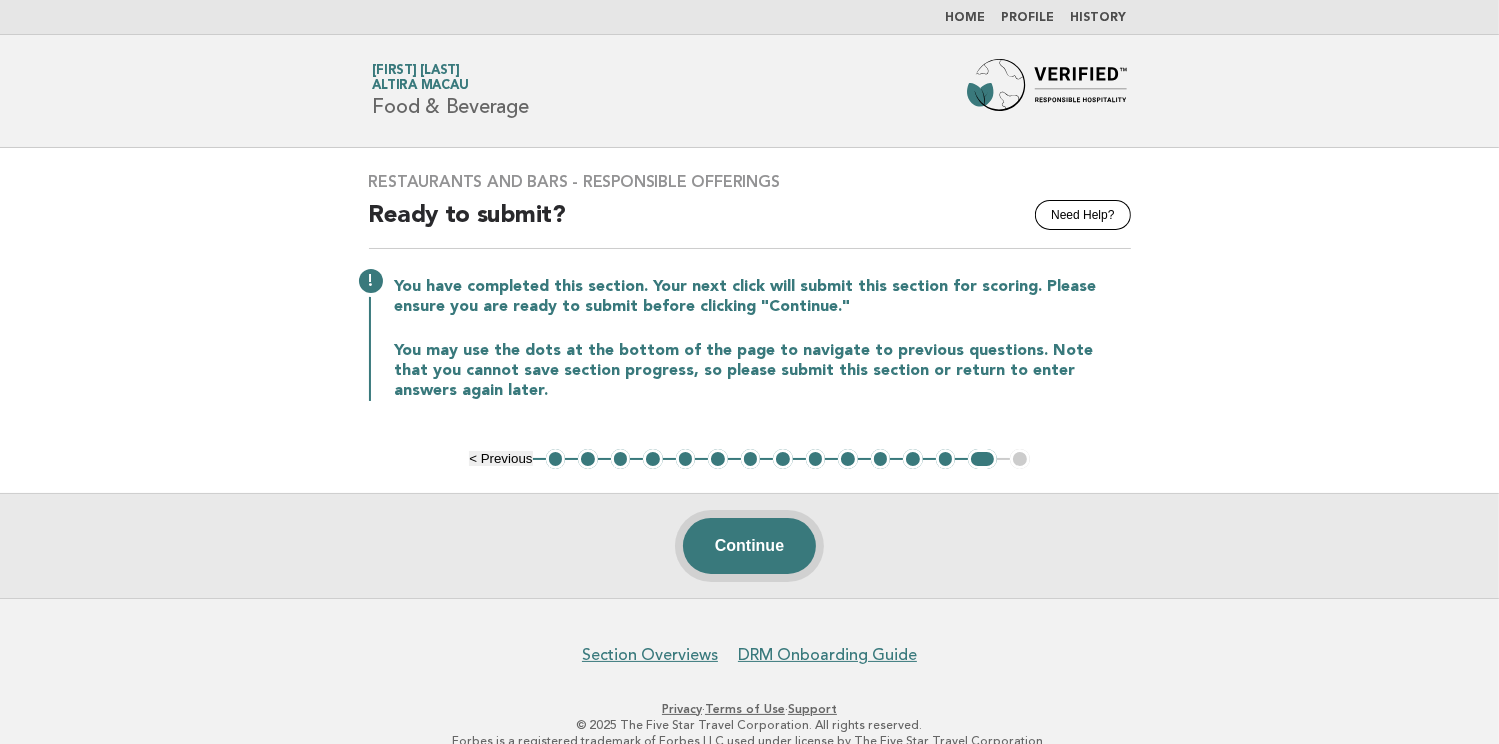click on "Continue" at bounding box center (749, 546) 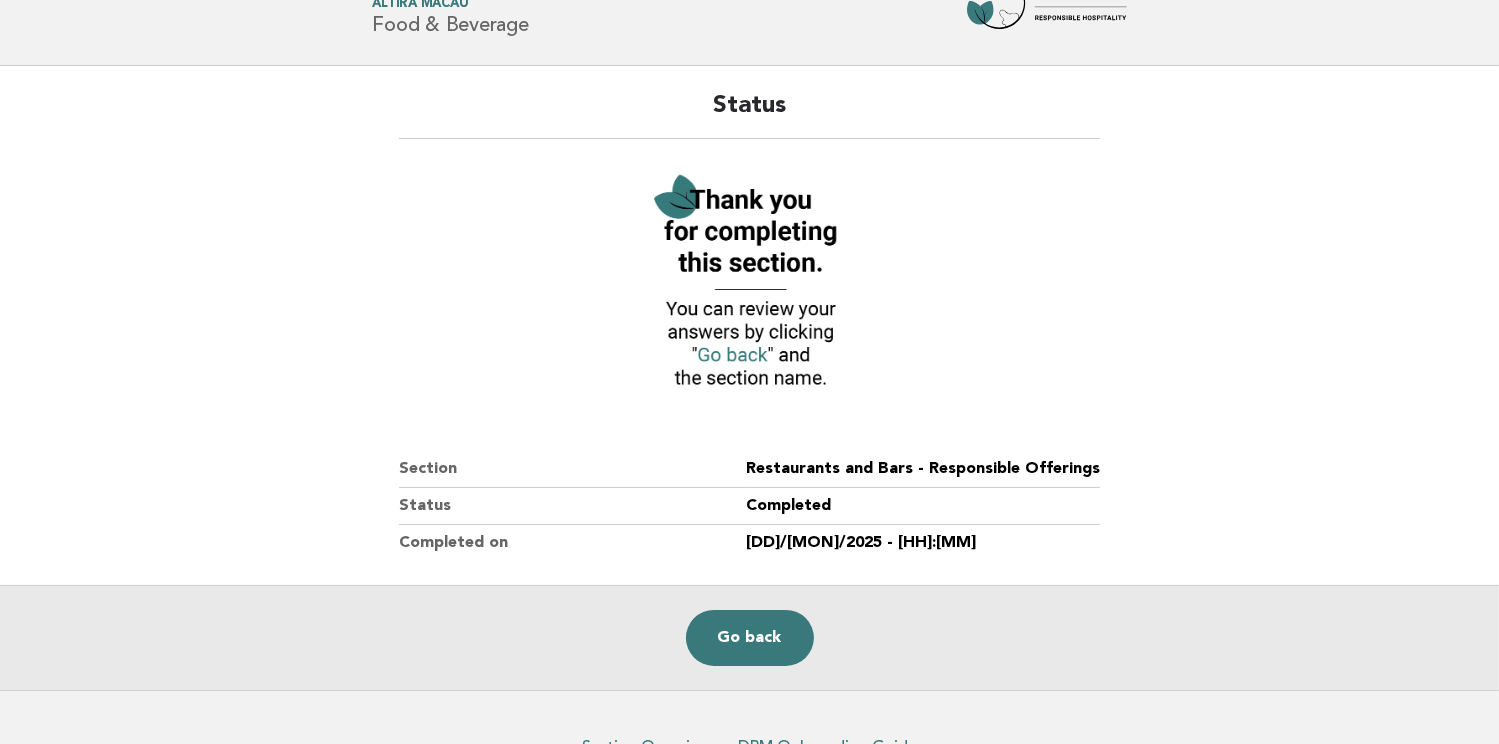 scroll, scrollTop: 200, scrollLeft: 0, axis: vertical 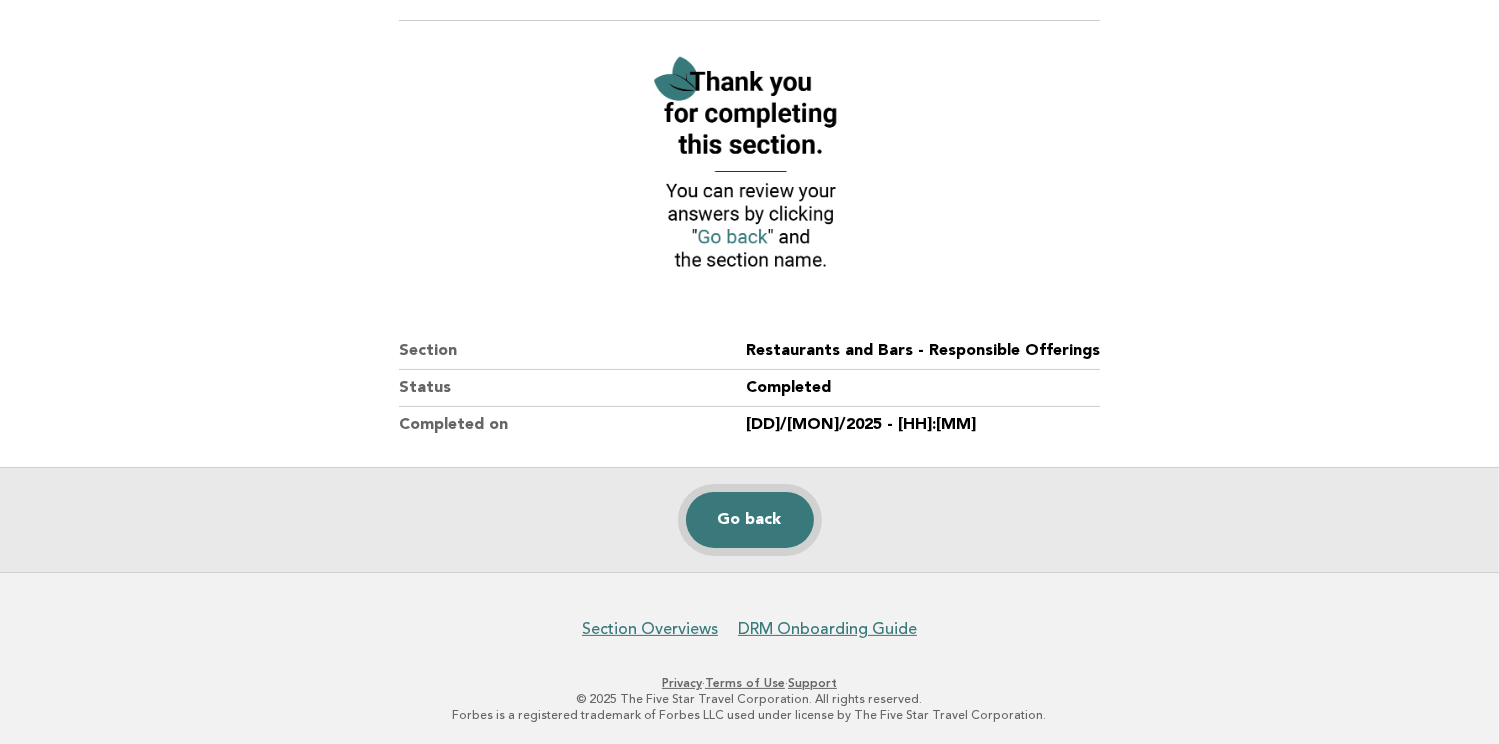 click on "Go back" at bounding box center (750, 520) 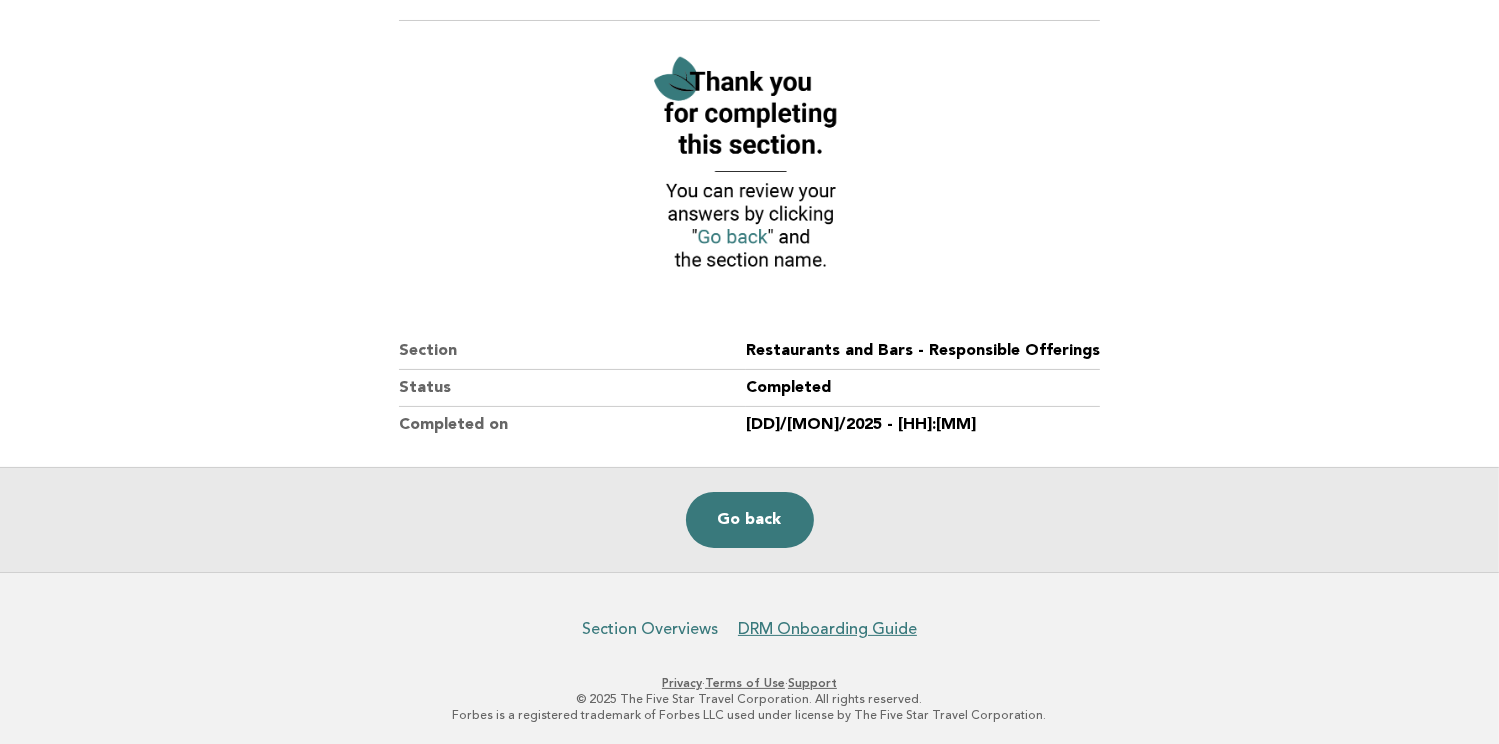 click on "Section Overviews" at bounding box center (650, 629) 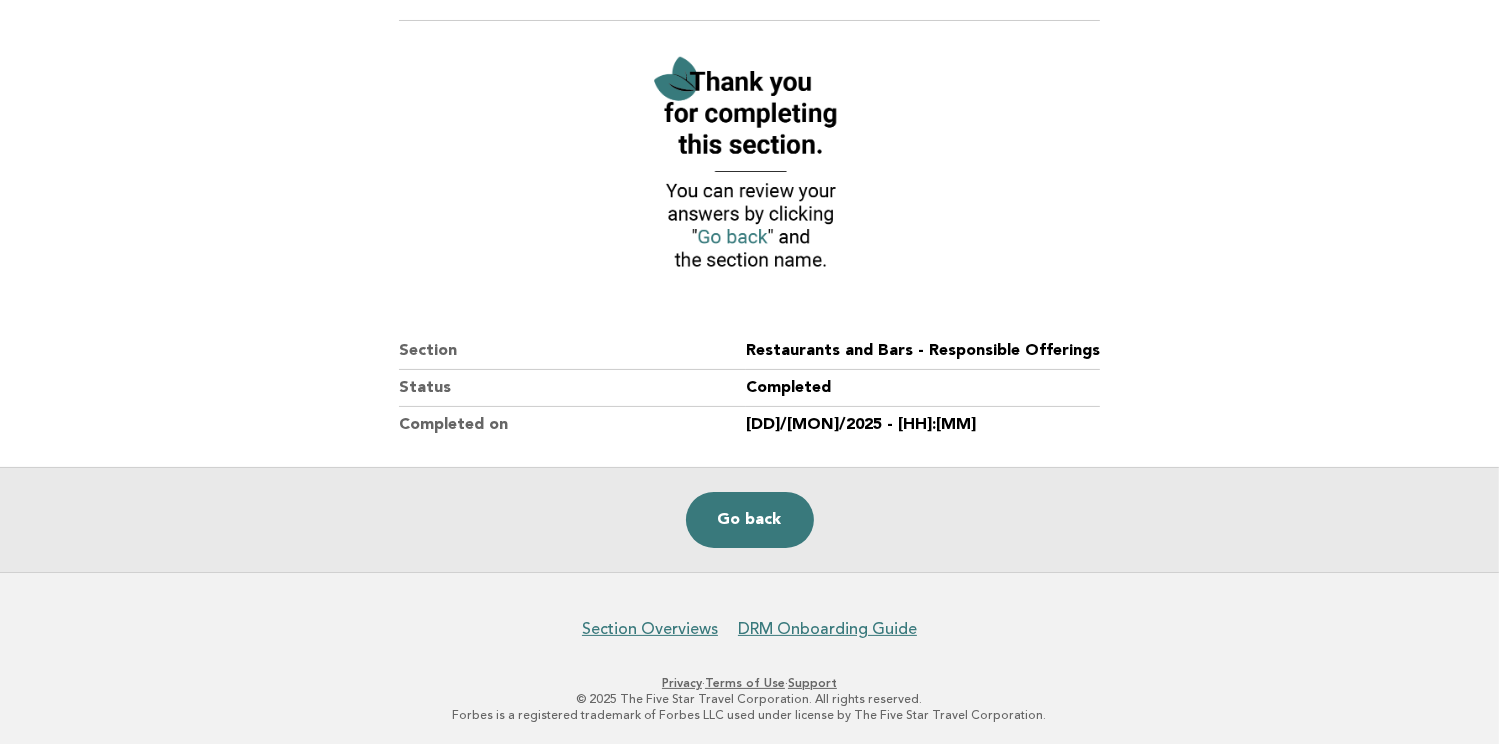 scroll, scrollTop: 201, scrollLeft: 0, axis: vertical 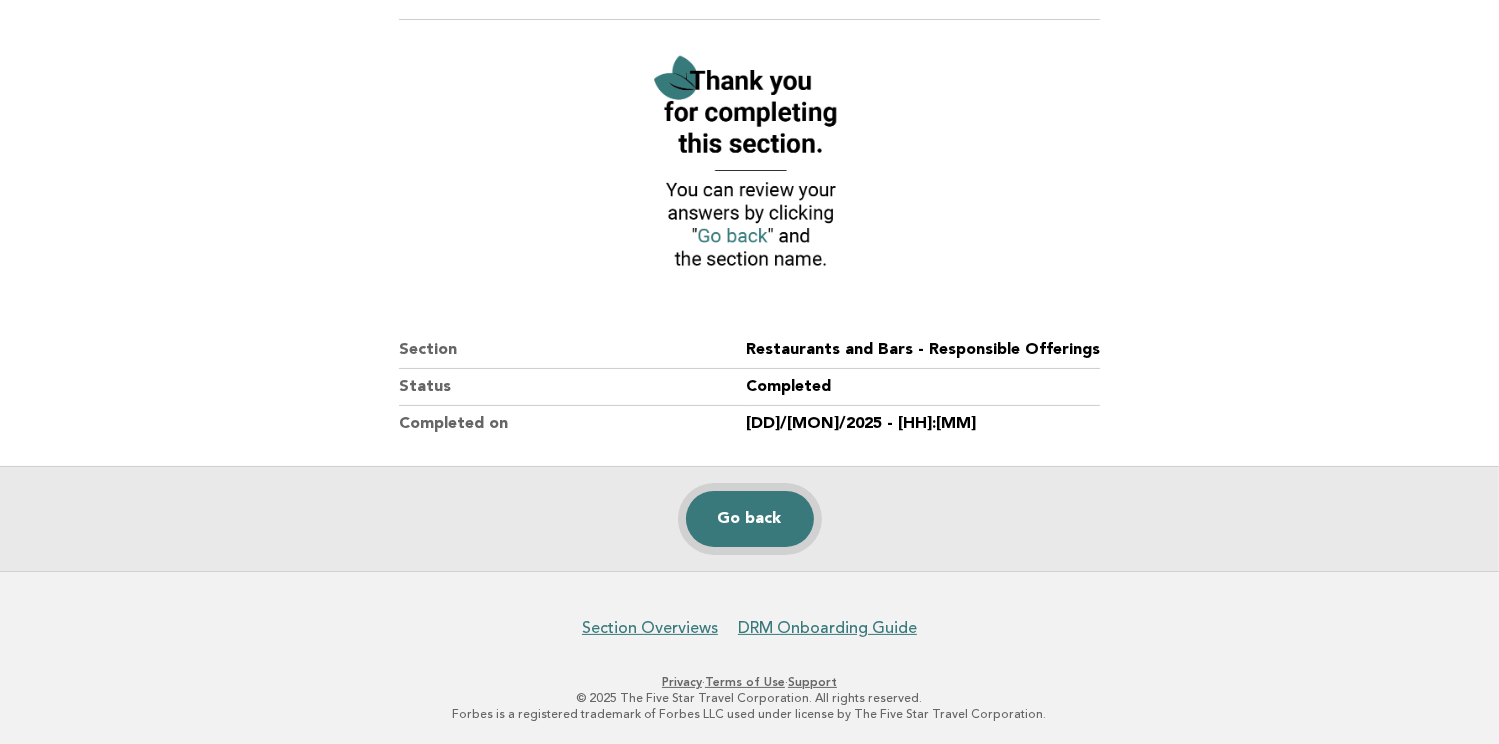 click on "Go back" at bounding box center [750, 519] 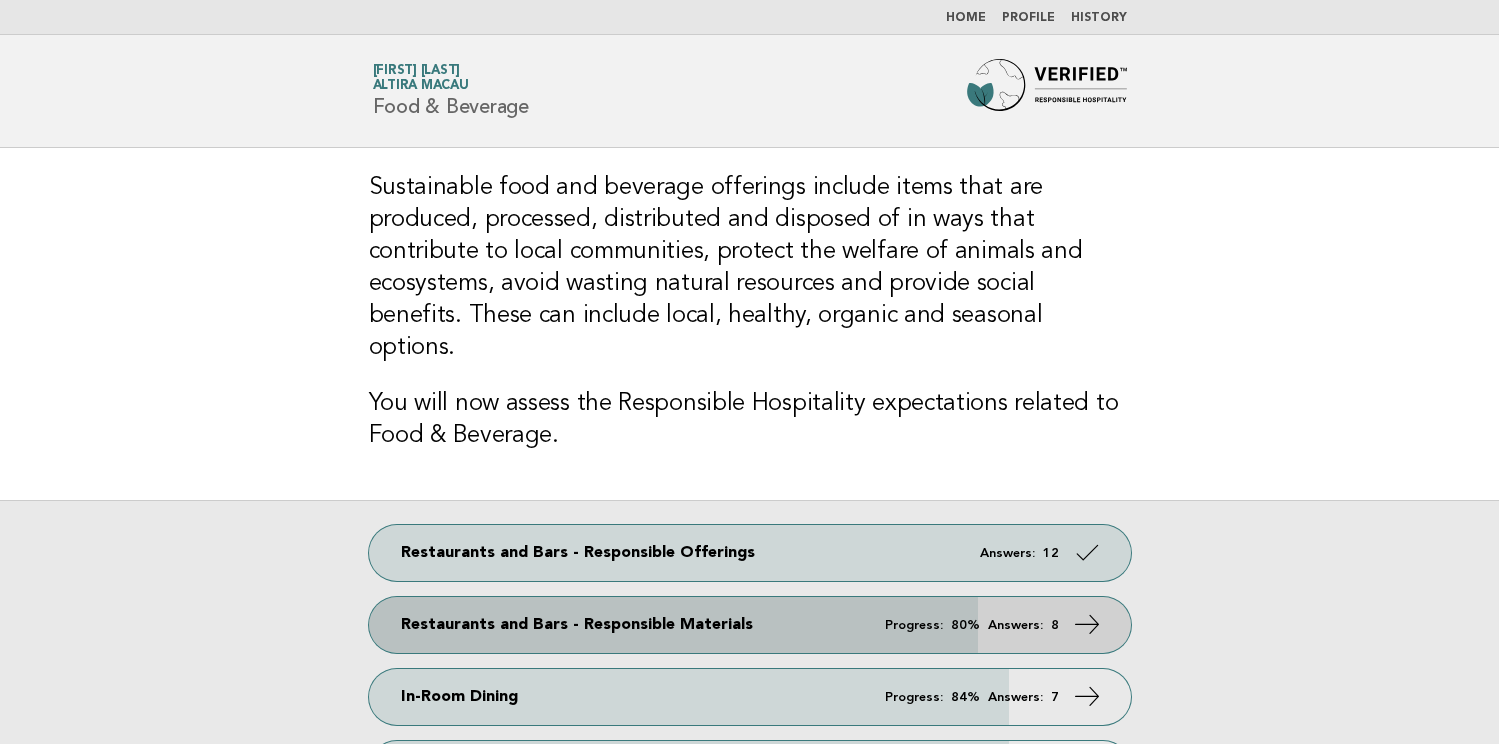 scroll, scrollTop: 0, scrollLeft: 0, axis: both 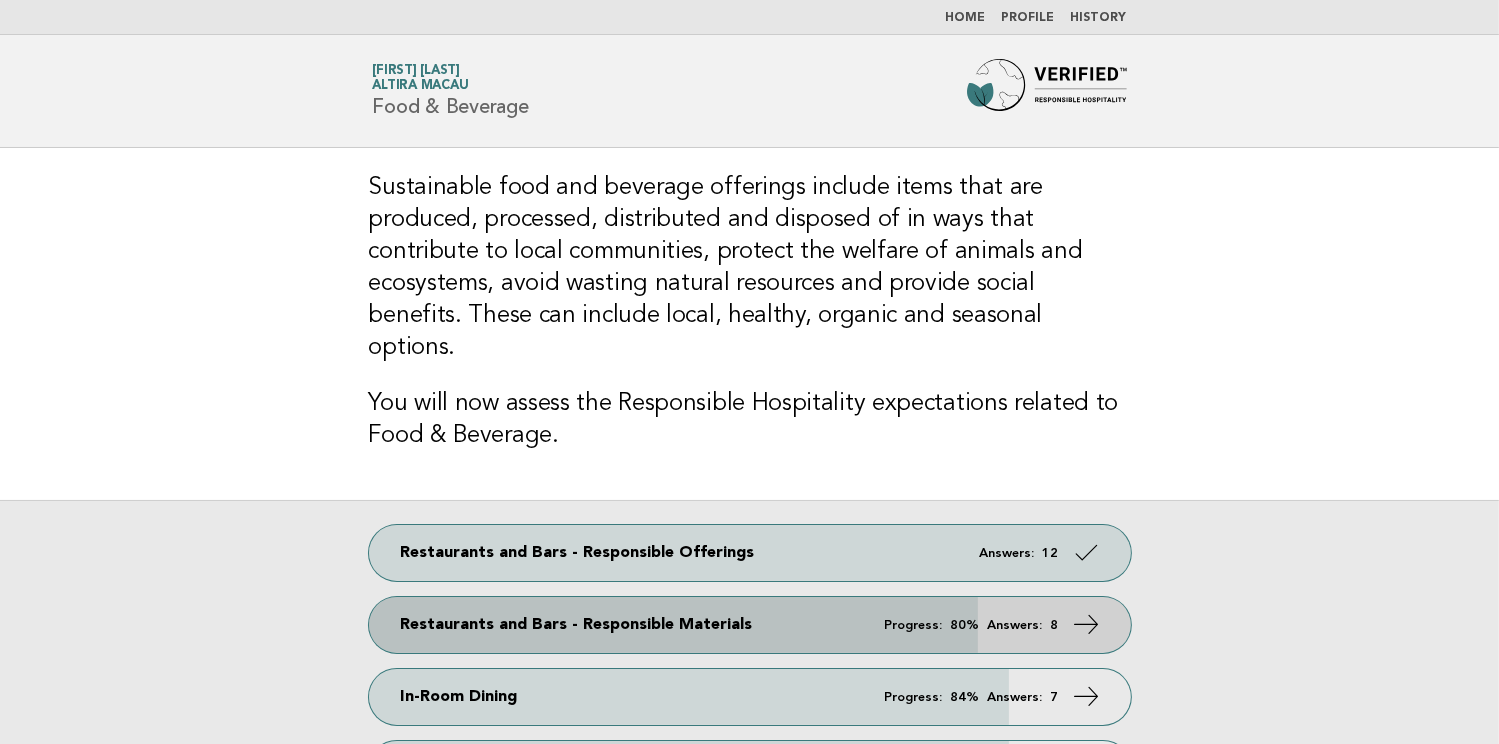 click at bounding box center (1086, 624) 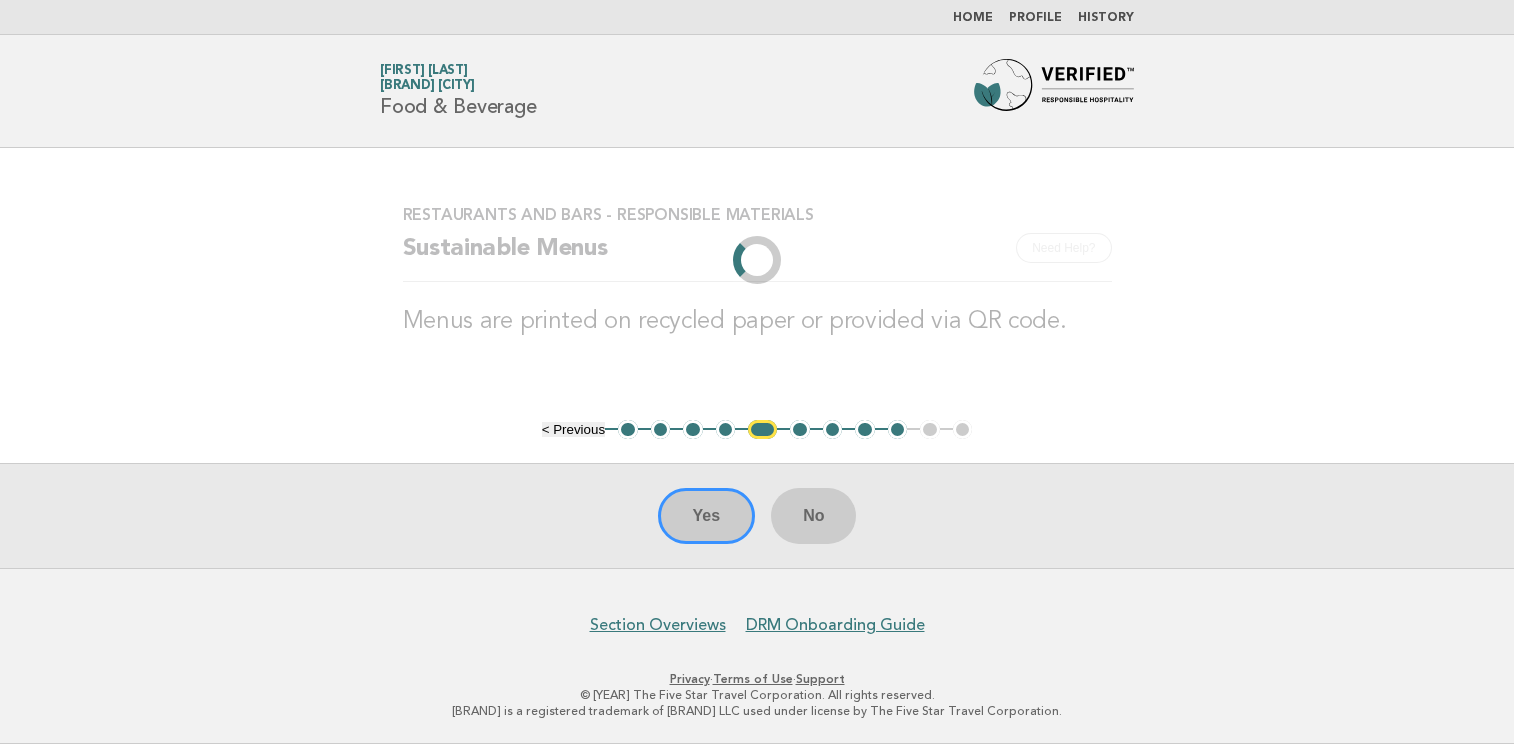 scroll, scrollTop: 0, scrollLeft: 0, axis: both 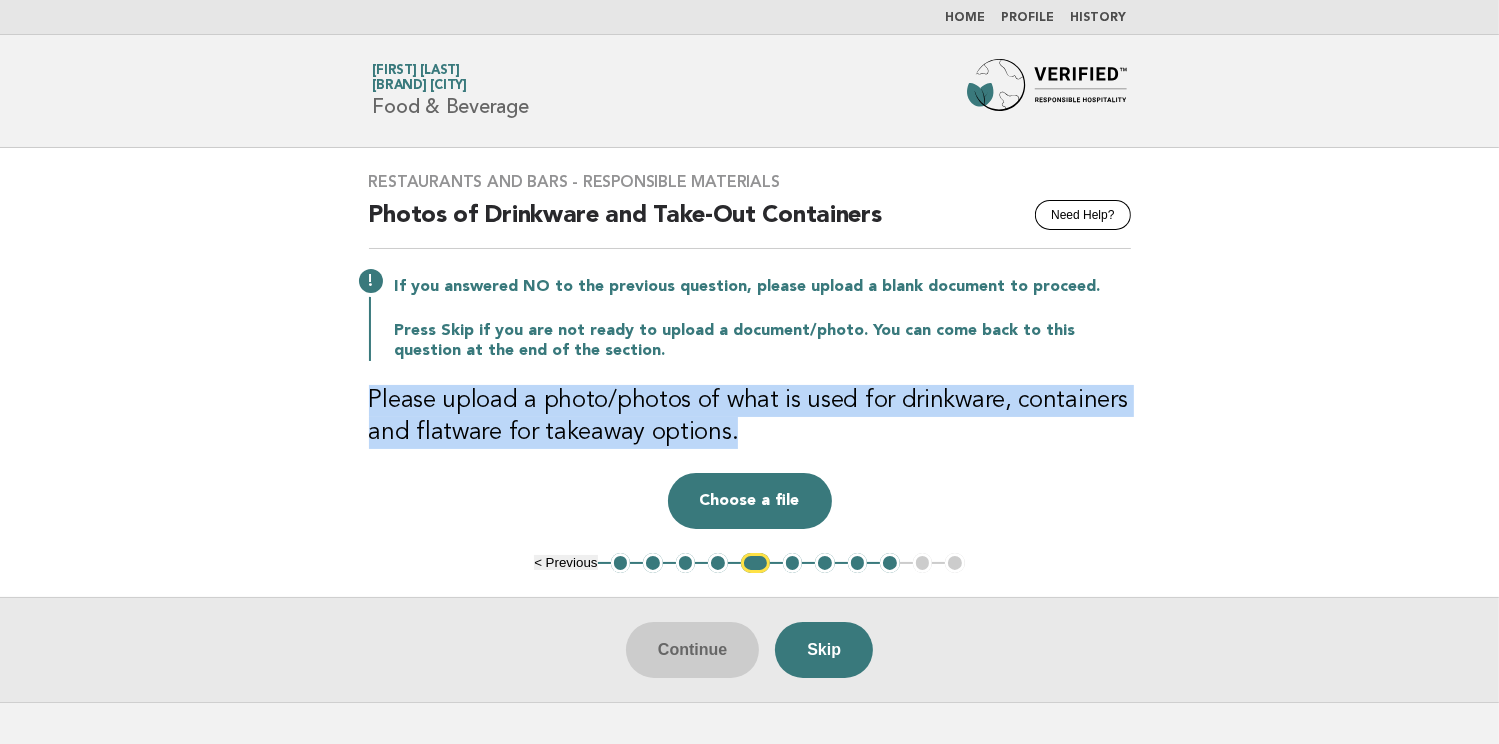 drag, startPoint x: 738, startPoint y: 440, endPoint x: 352, endPoint y: 390, distance: 389.22488 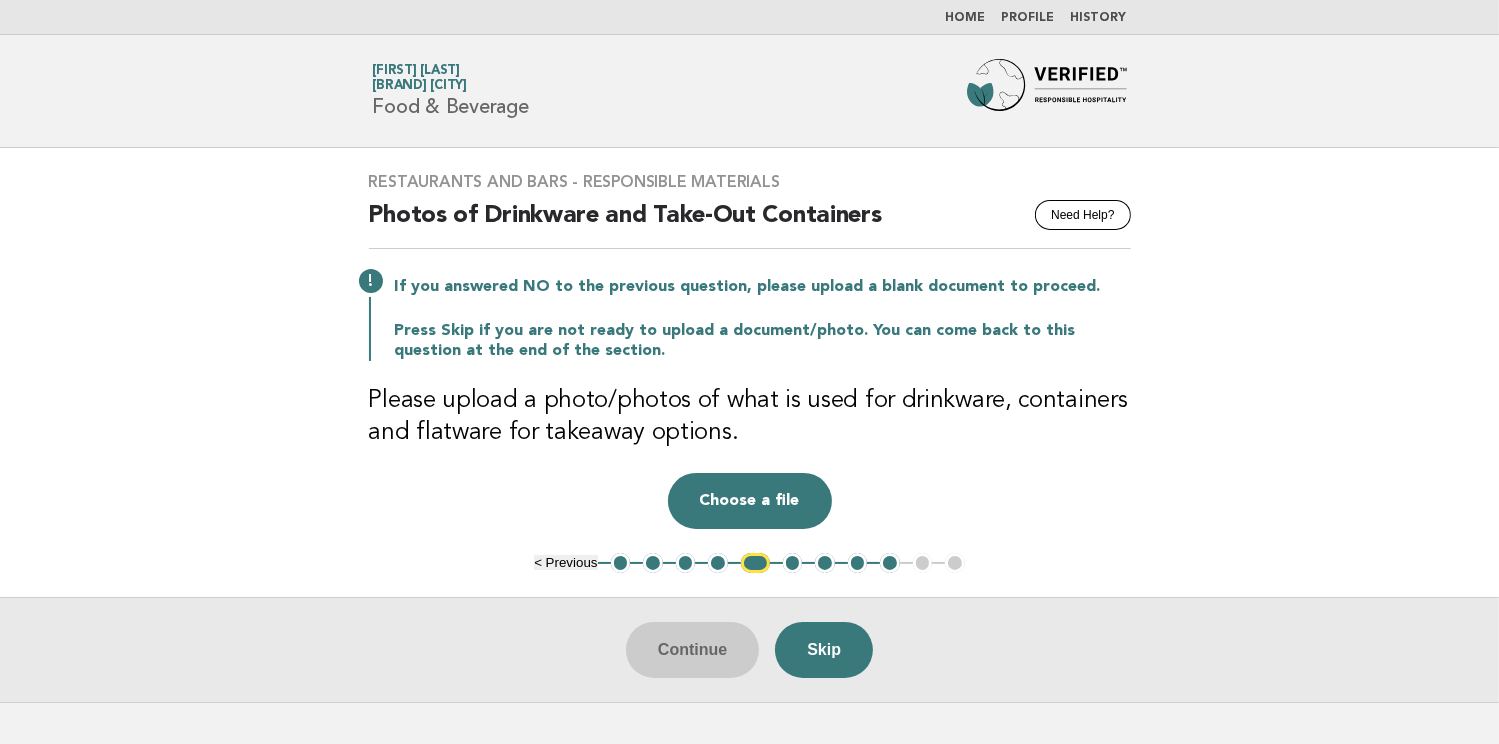 click on "Drop a file here Choose a file Cancel Remove" at bounding box center (750, 501) 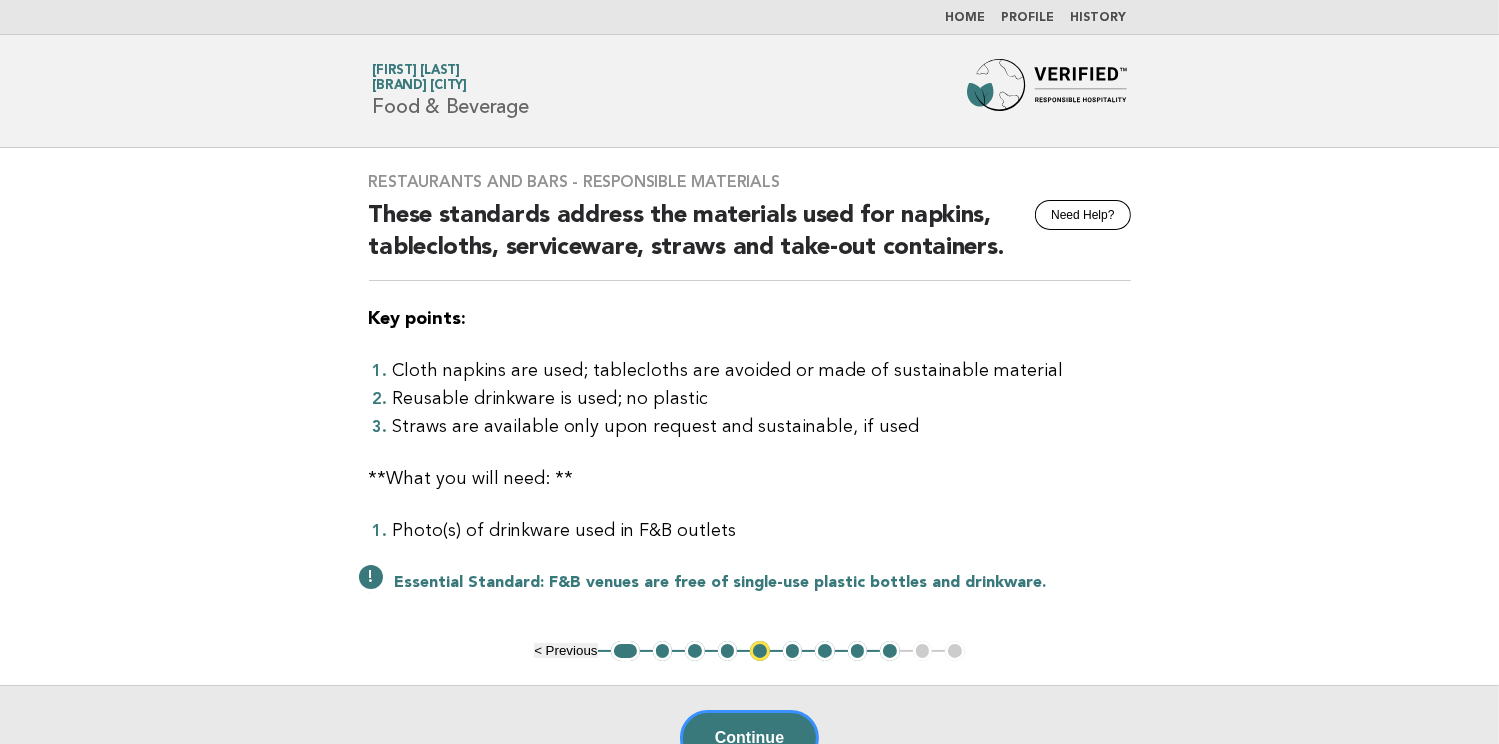 click on "2" at bounding box center (663, 651) 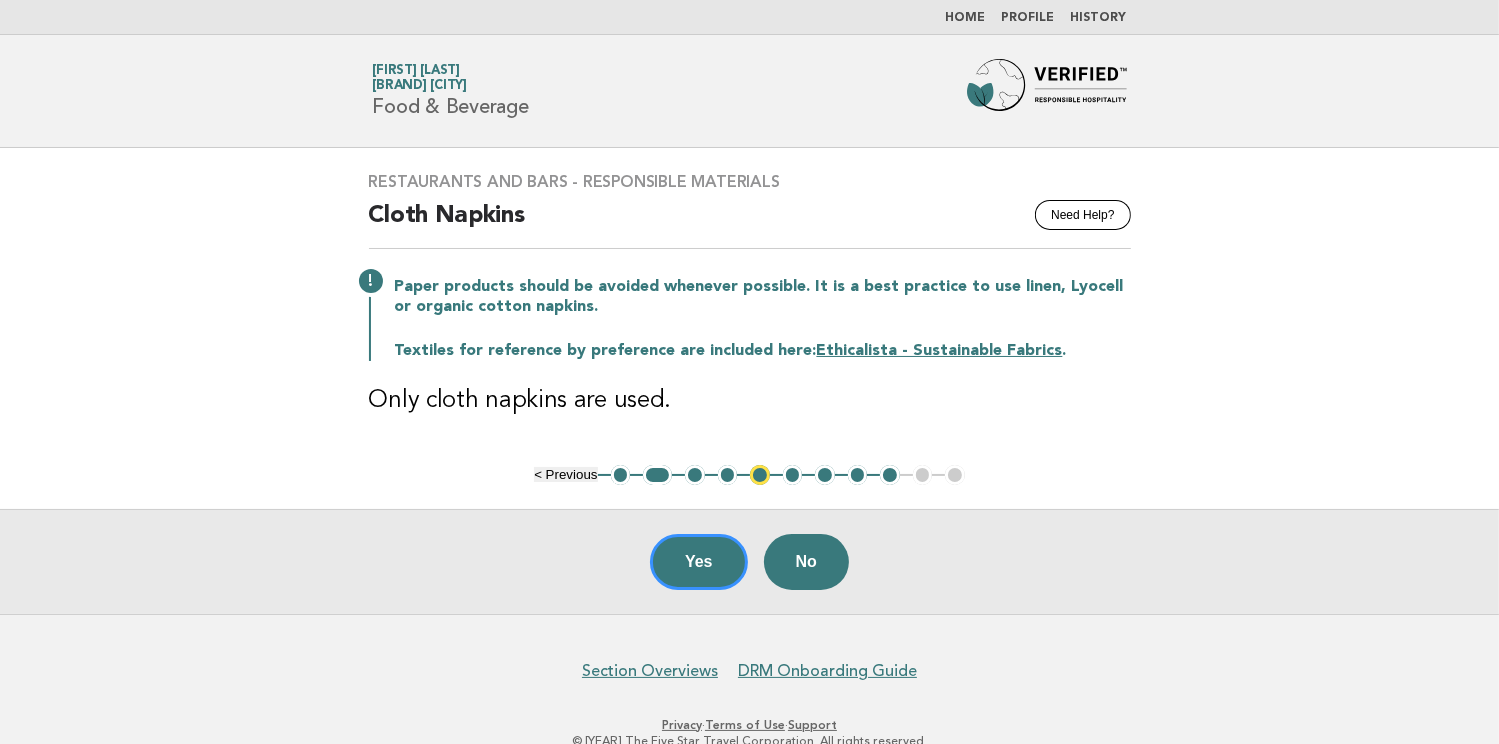 click on "5" at bounding box center (760, 475) 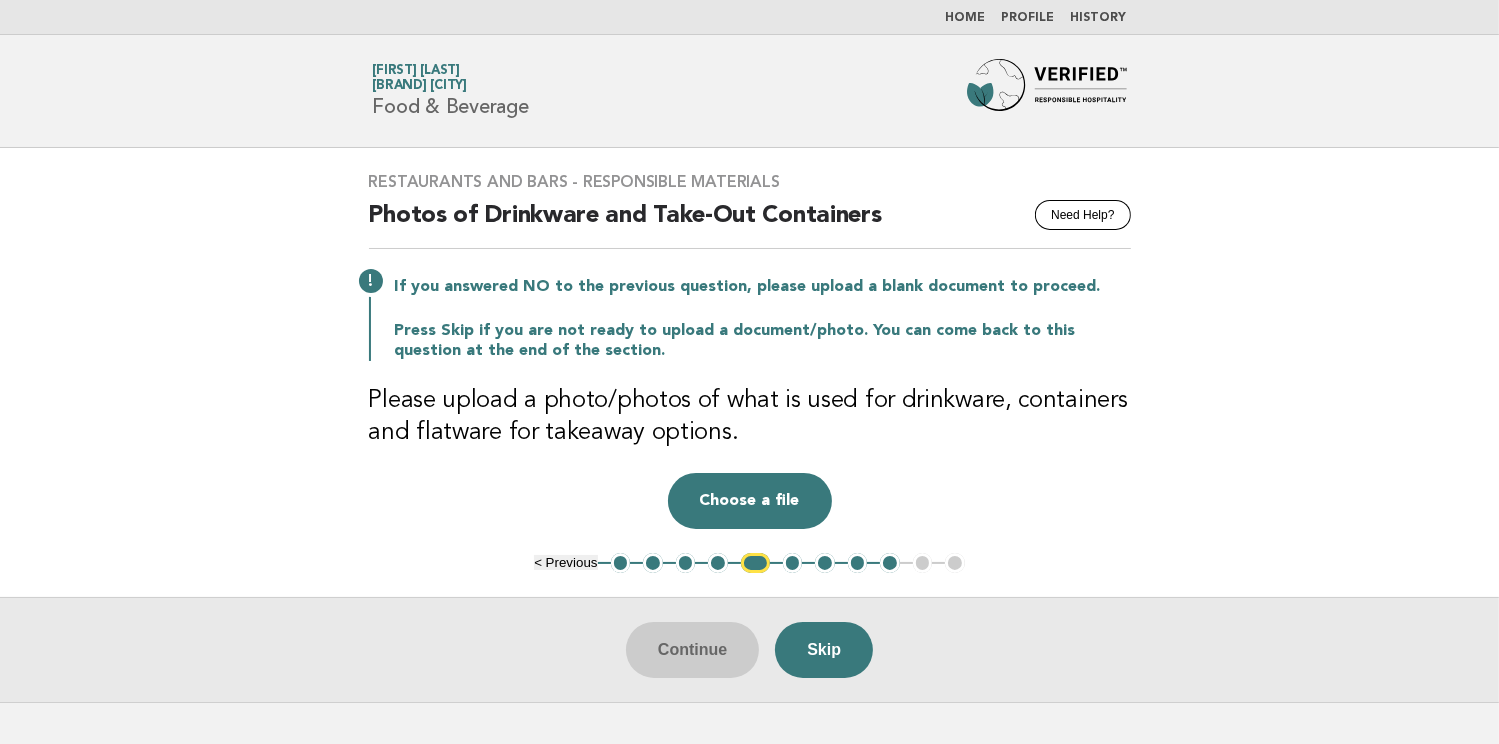 click on "4" at bounding box center (718, 563) 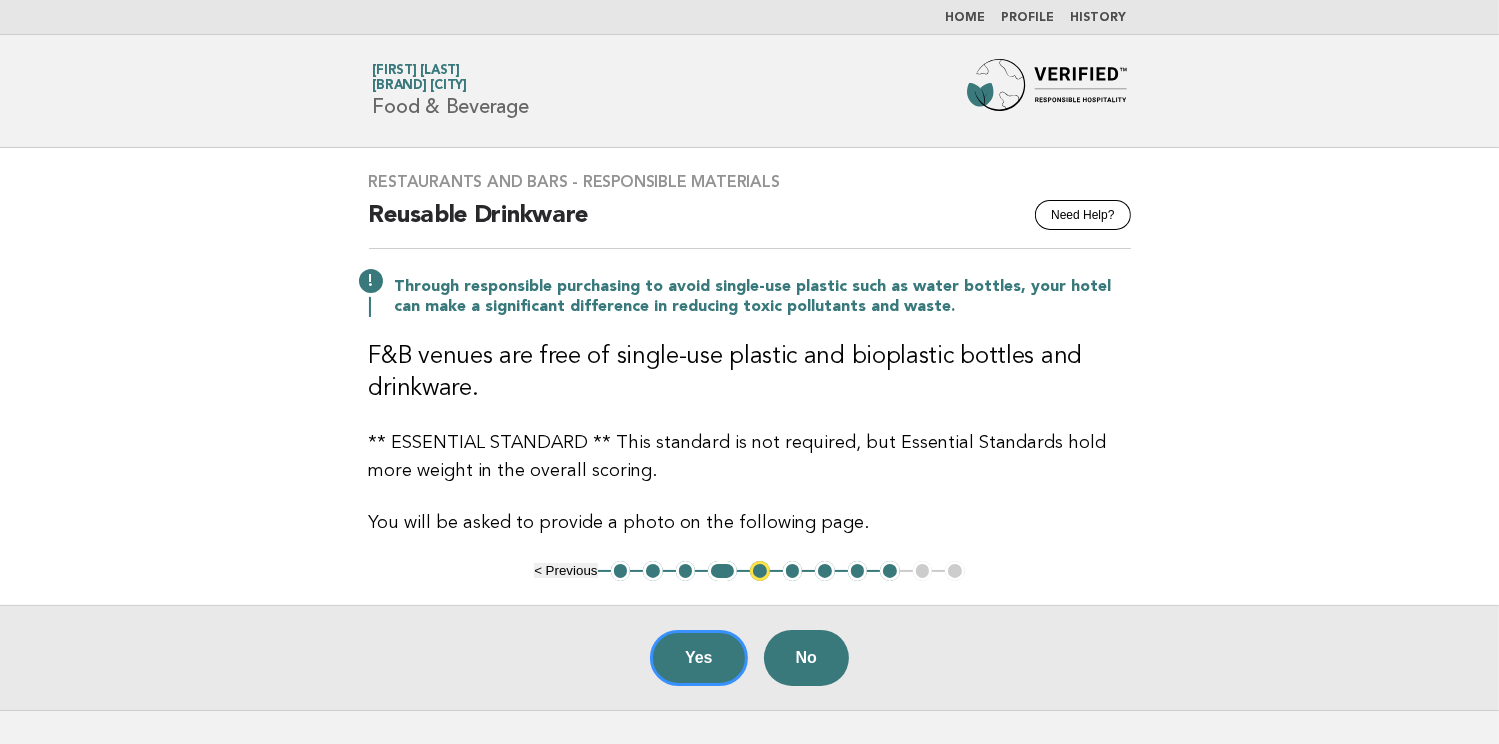 click on "1" at bounding box center (621, 571) 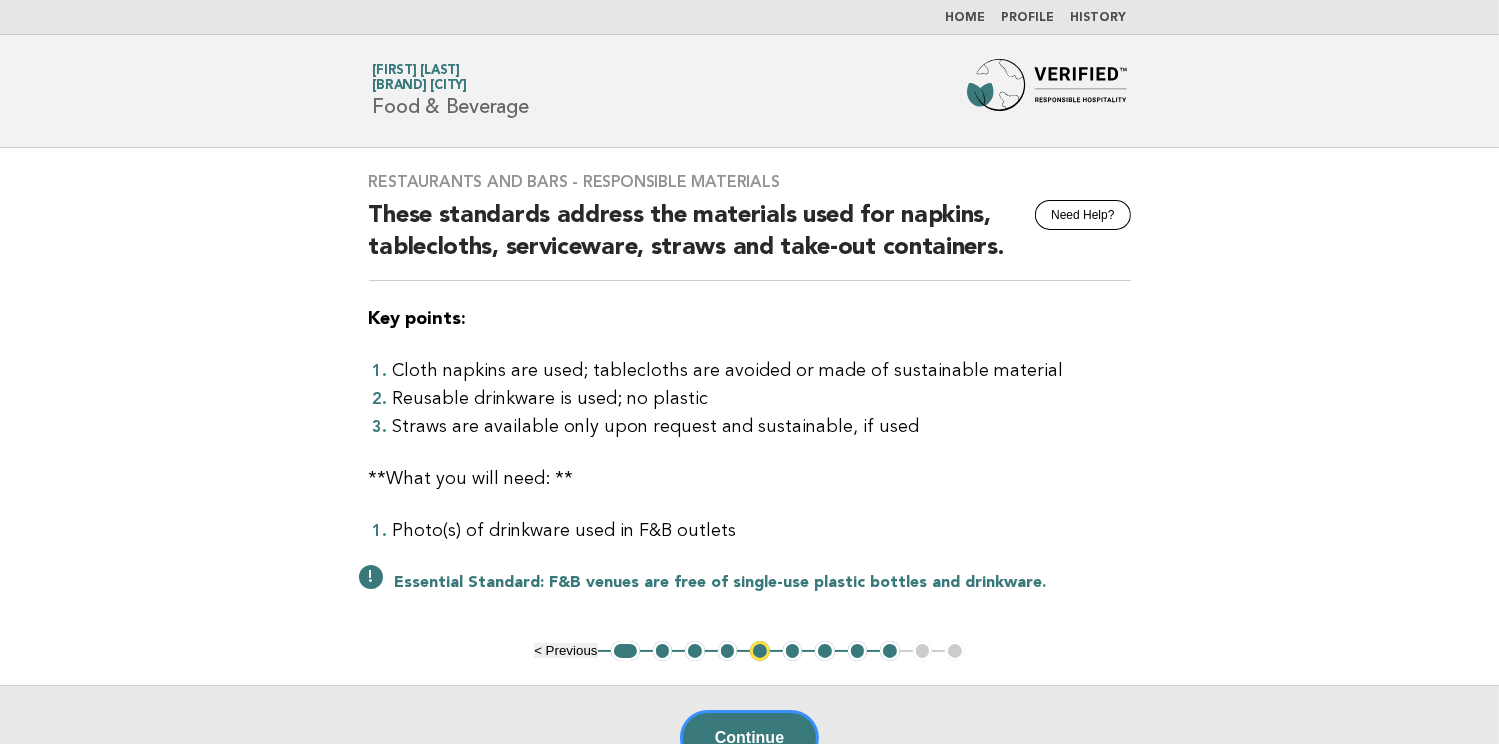 click on "2" at bounding box center [663, 651] 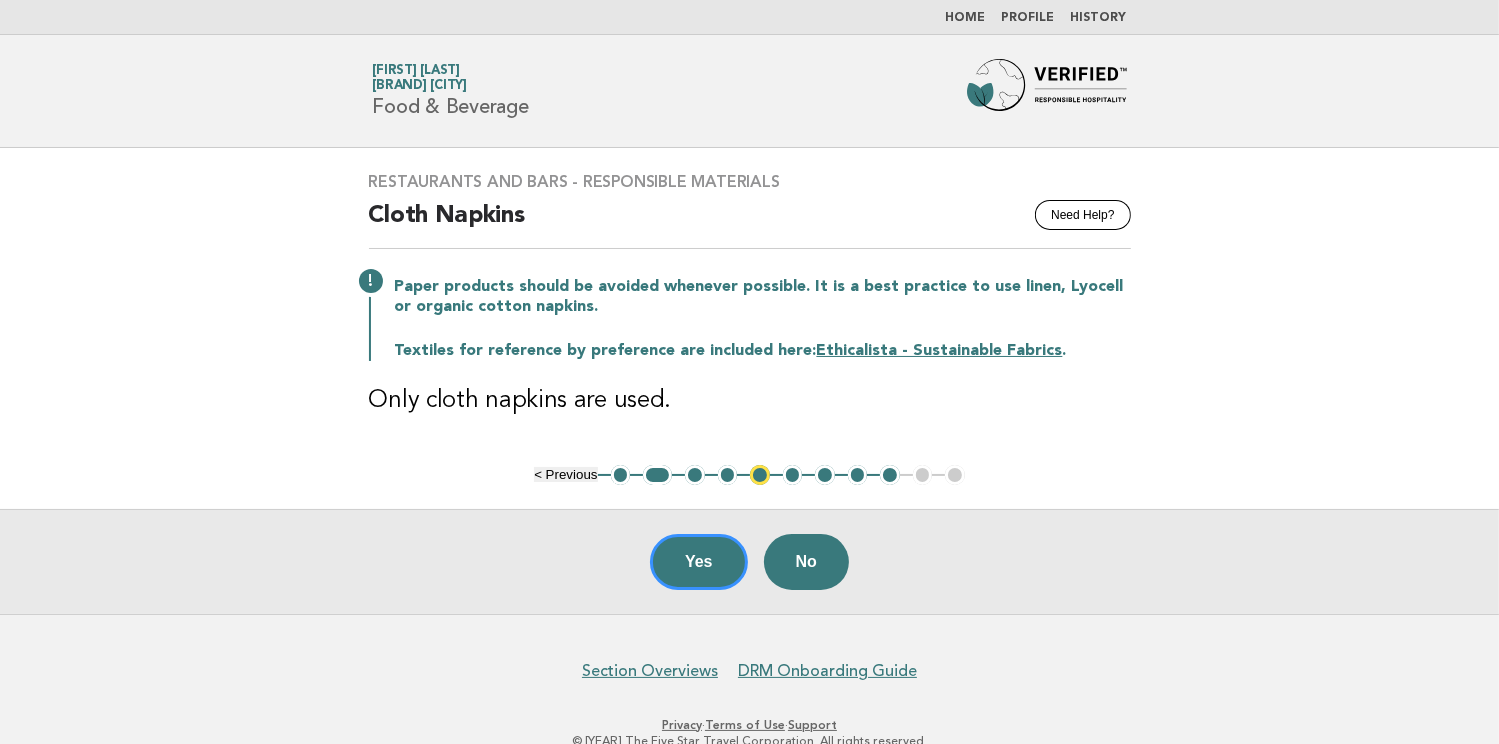 click on "3" at bounding box center (695, 475) 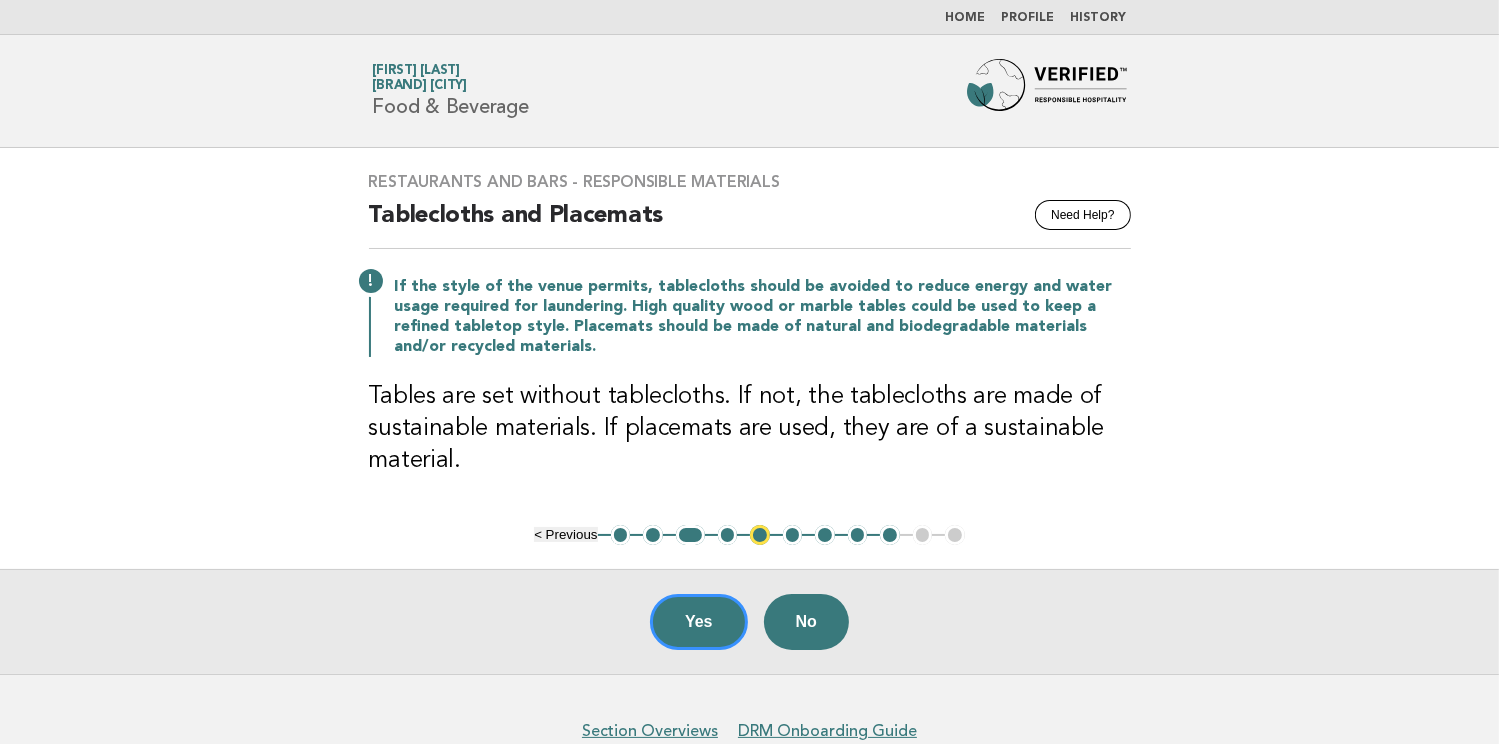 click on "4" at bounding box center [728, 535] 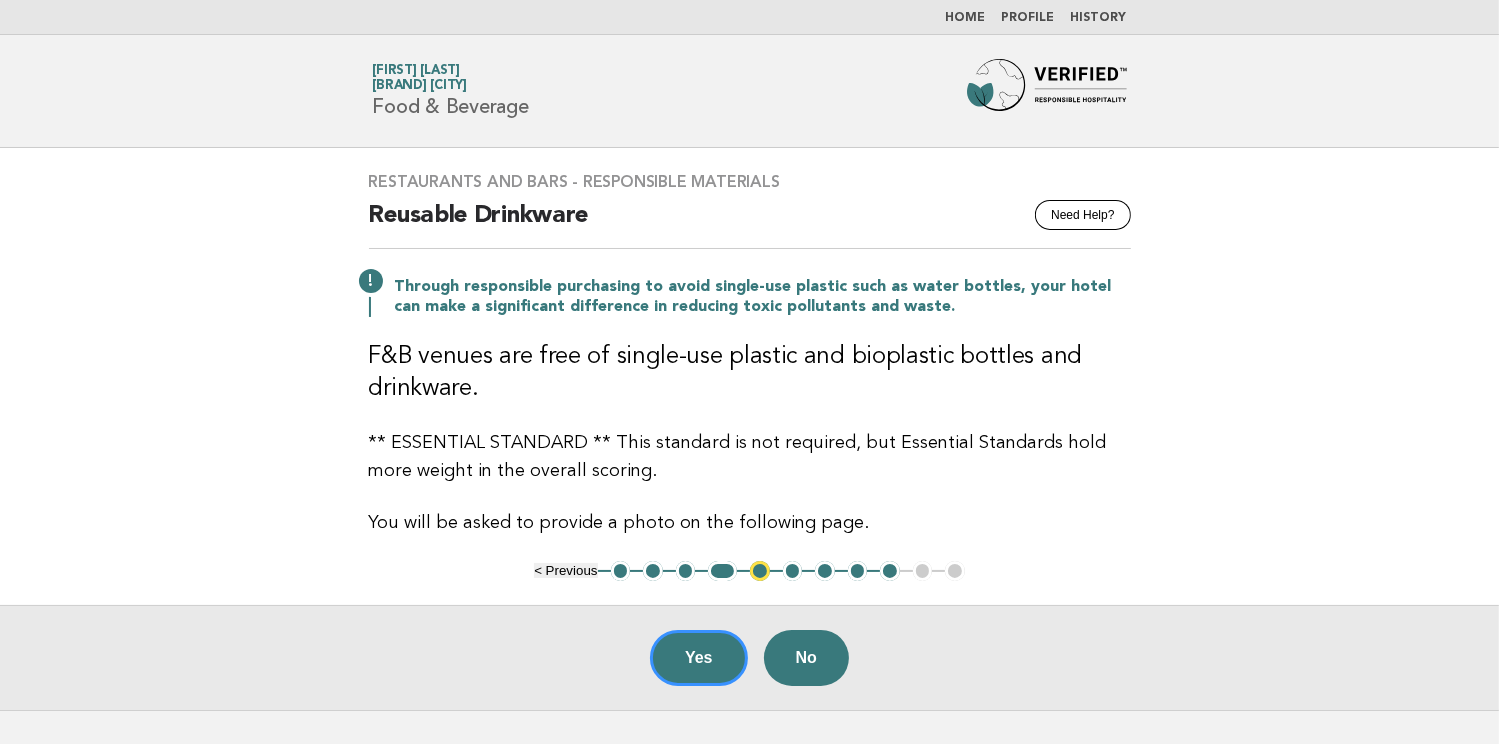 click on "6" at bounding box center [793, 571] 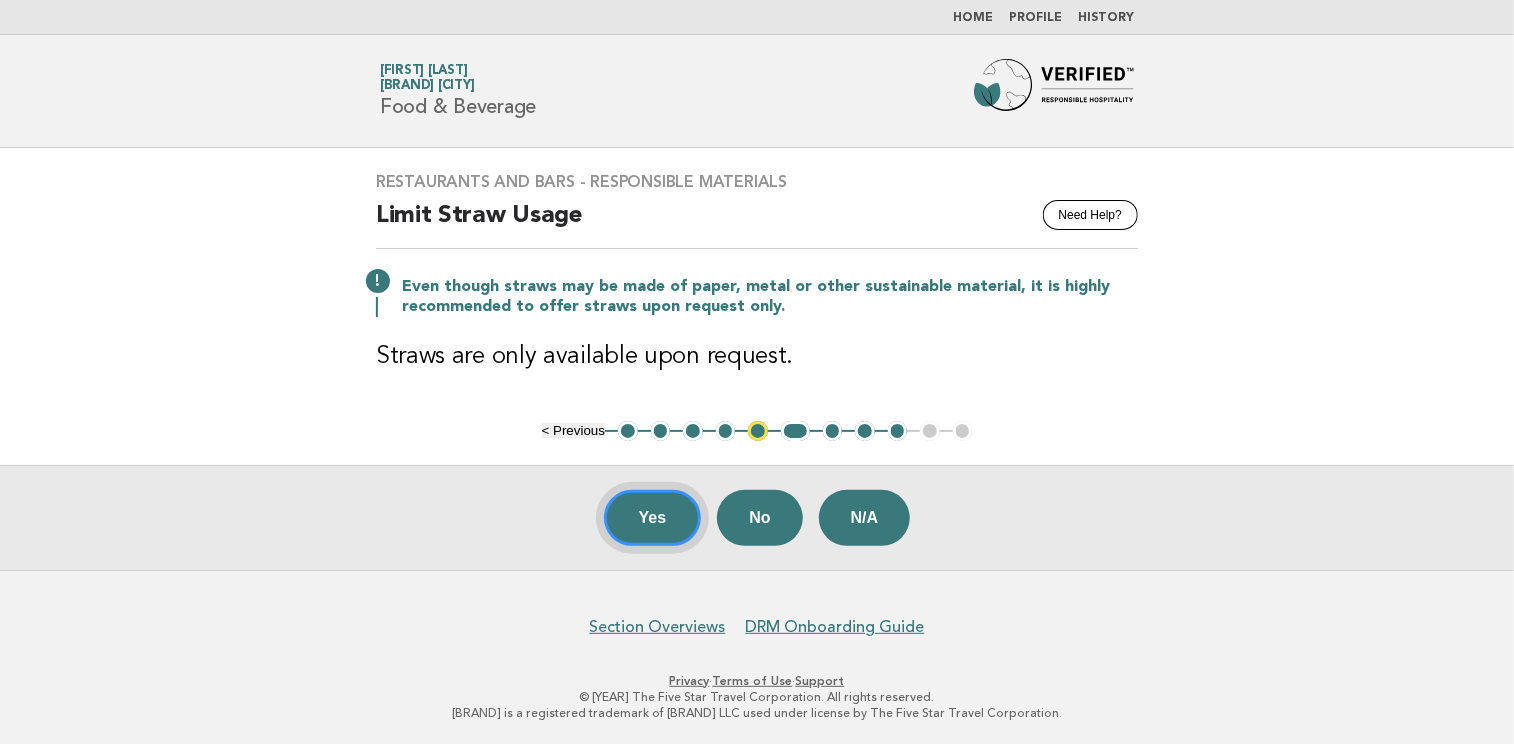 click on "Yes" at bounding box center [653, 518] 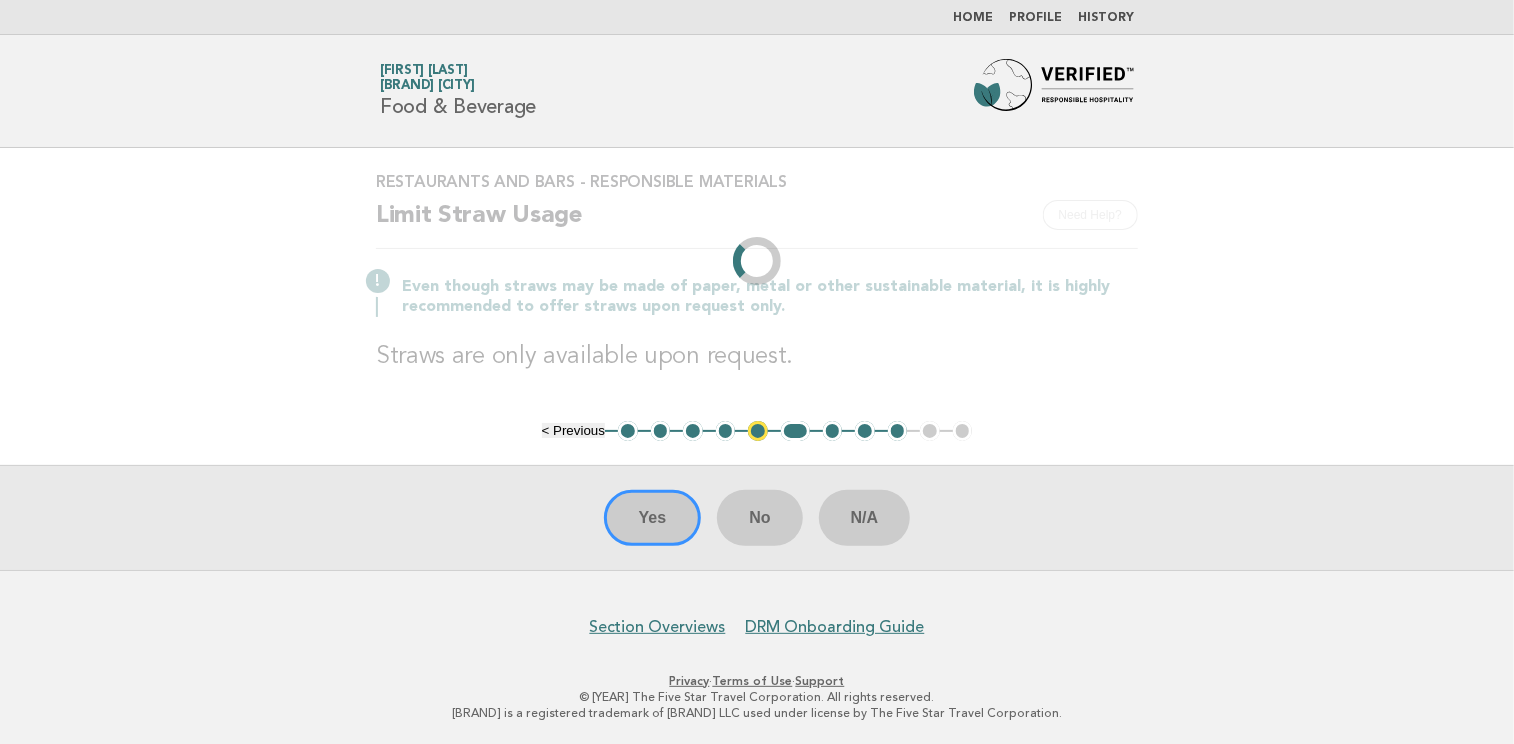 type 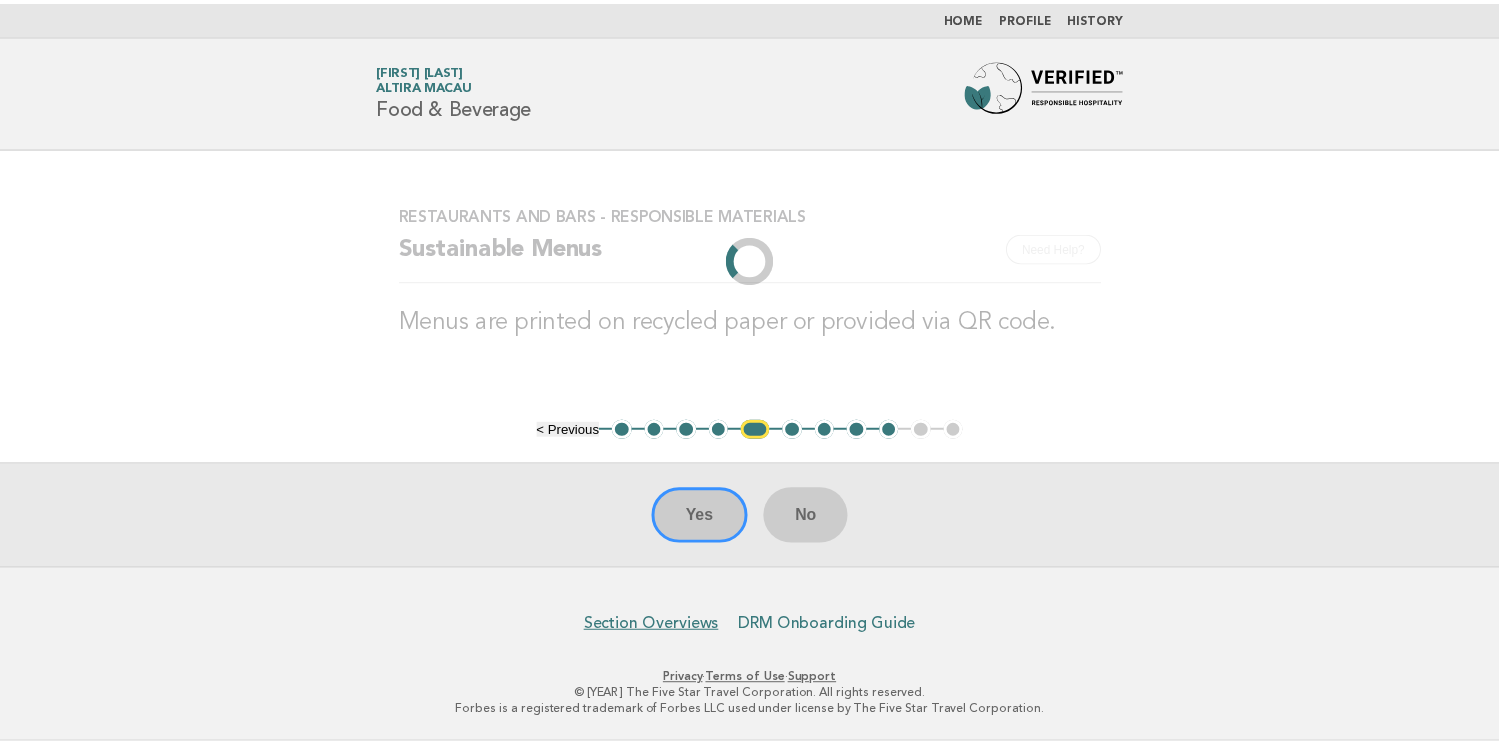 scroll, scrollTop: 0, scrollLeft: 0, axis: both 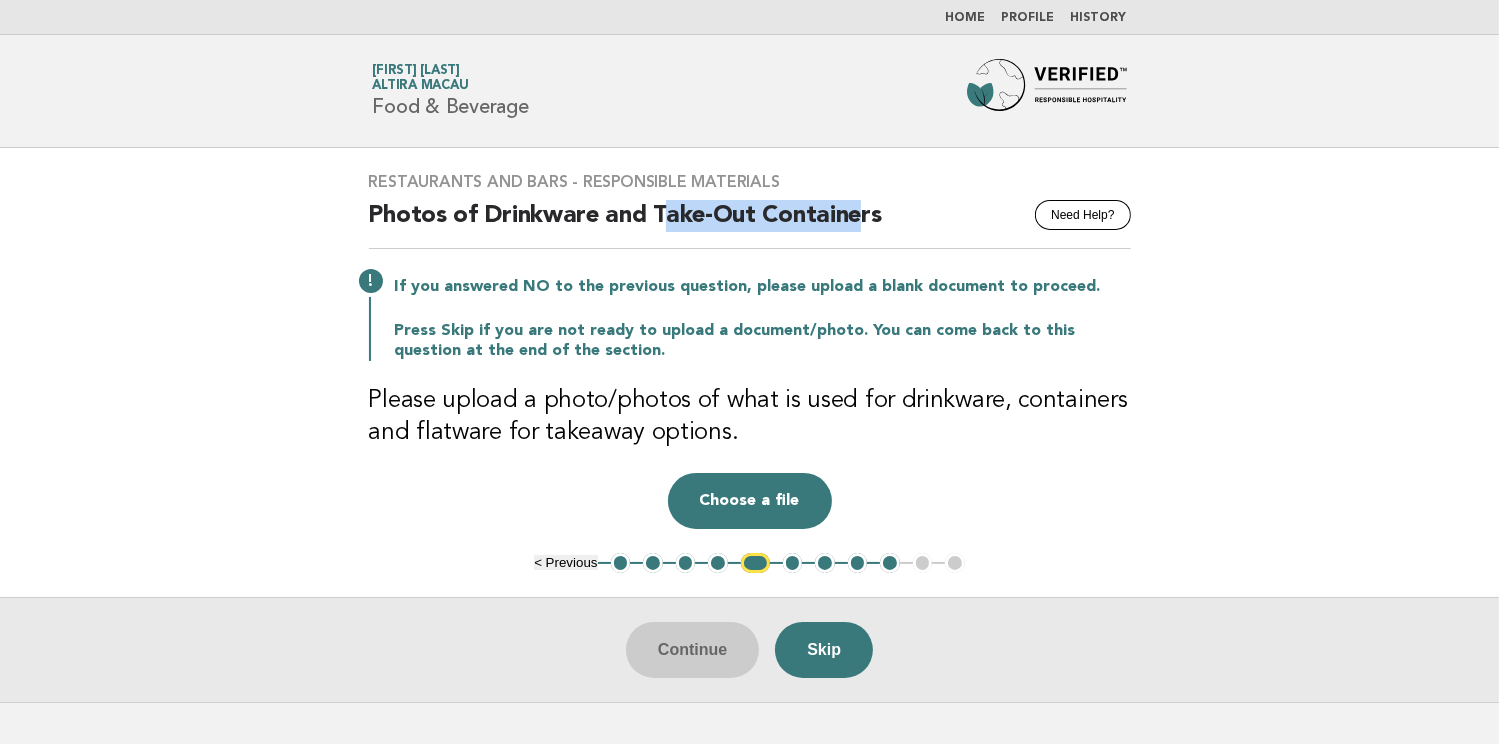drag, startPoint x: 657, startPoint y: 212, endPoint x: 857, endPoint y: 223, distance: 200.30228 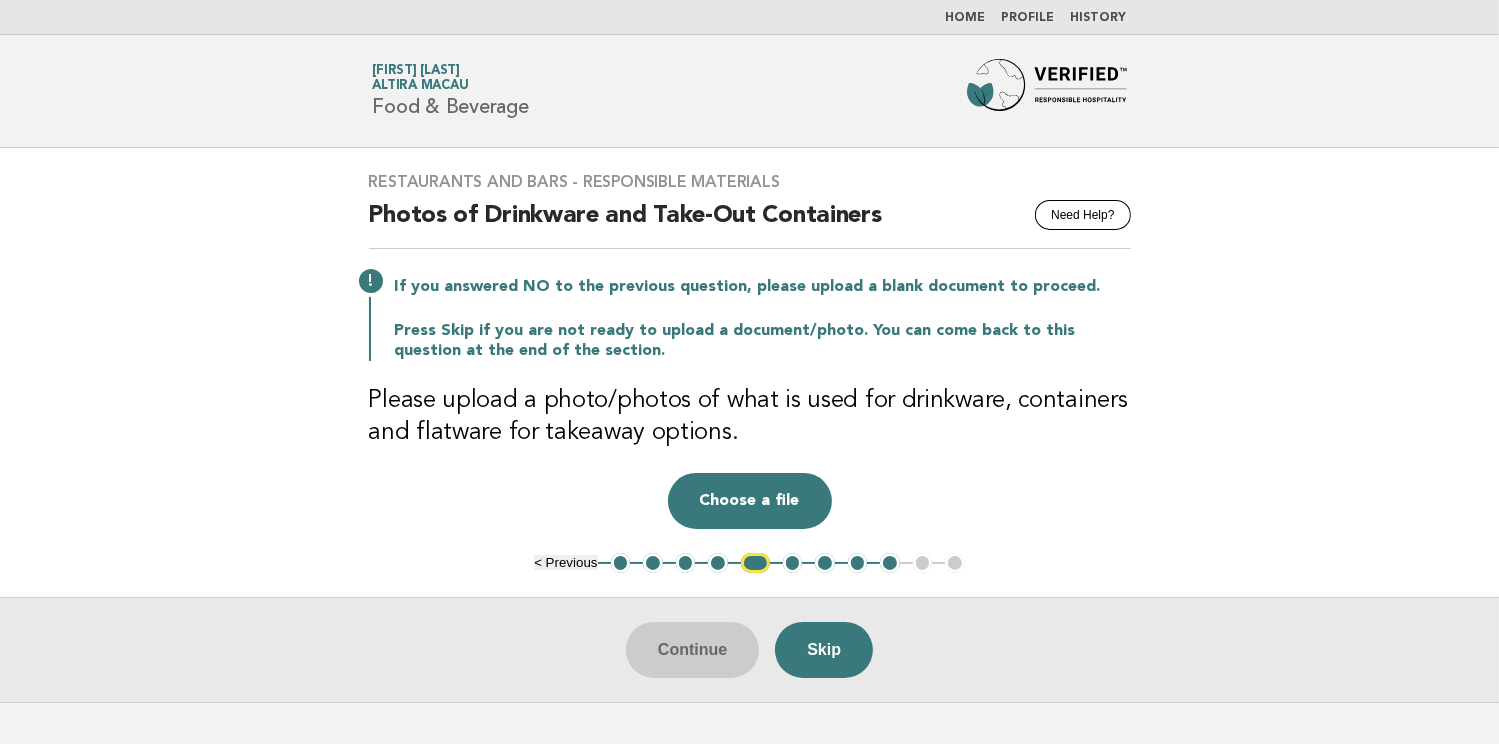 click on "Photos of Drinkware and Take-Out Containers" at bounding box center [750, 224] 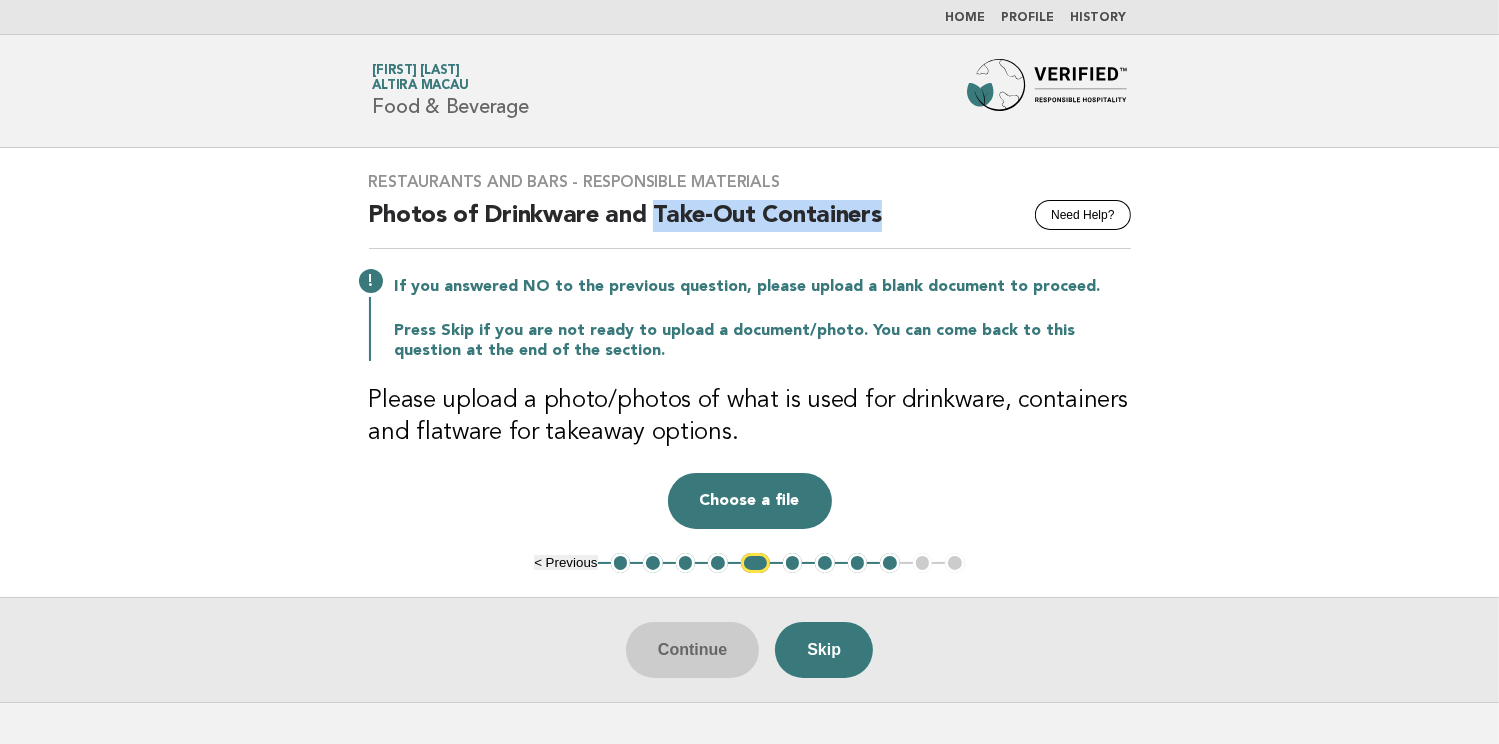 drag, startPoint x: 654, startPoint y: 205, endPoint x: 894, endPoint y: 220, distance: 240.46829 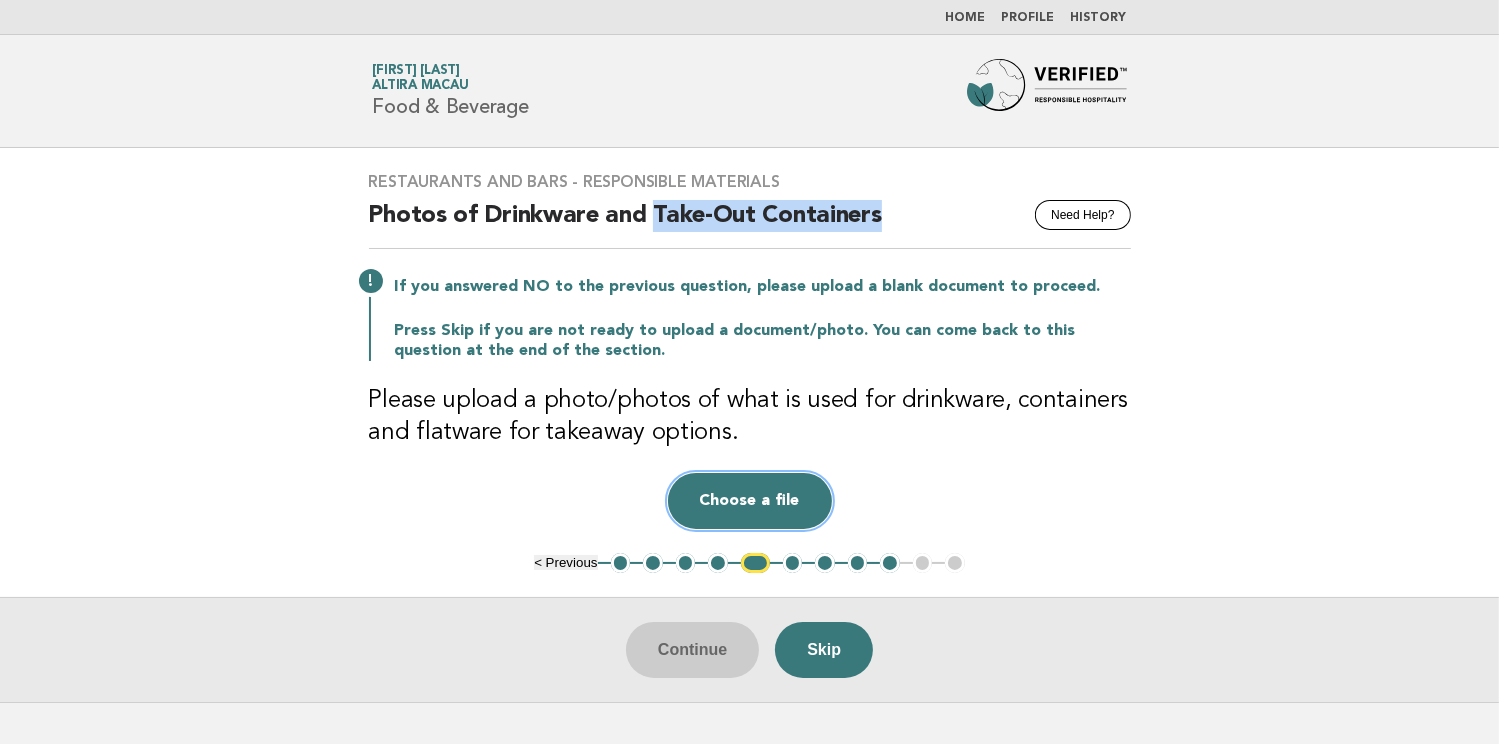 click on "Choose a file" at bounding box center (750, 501) 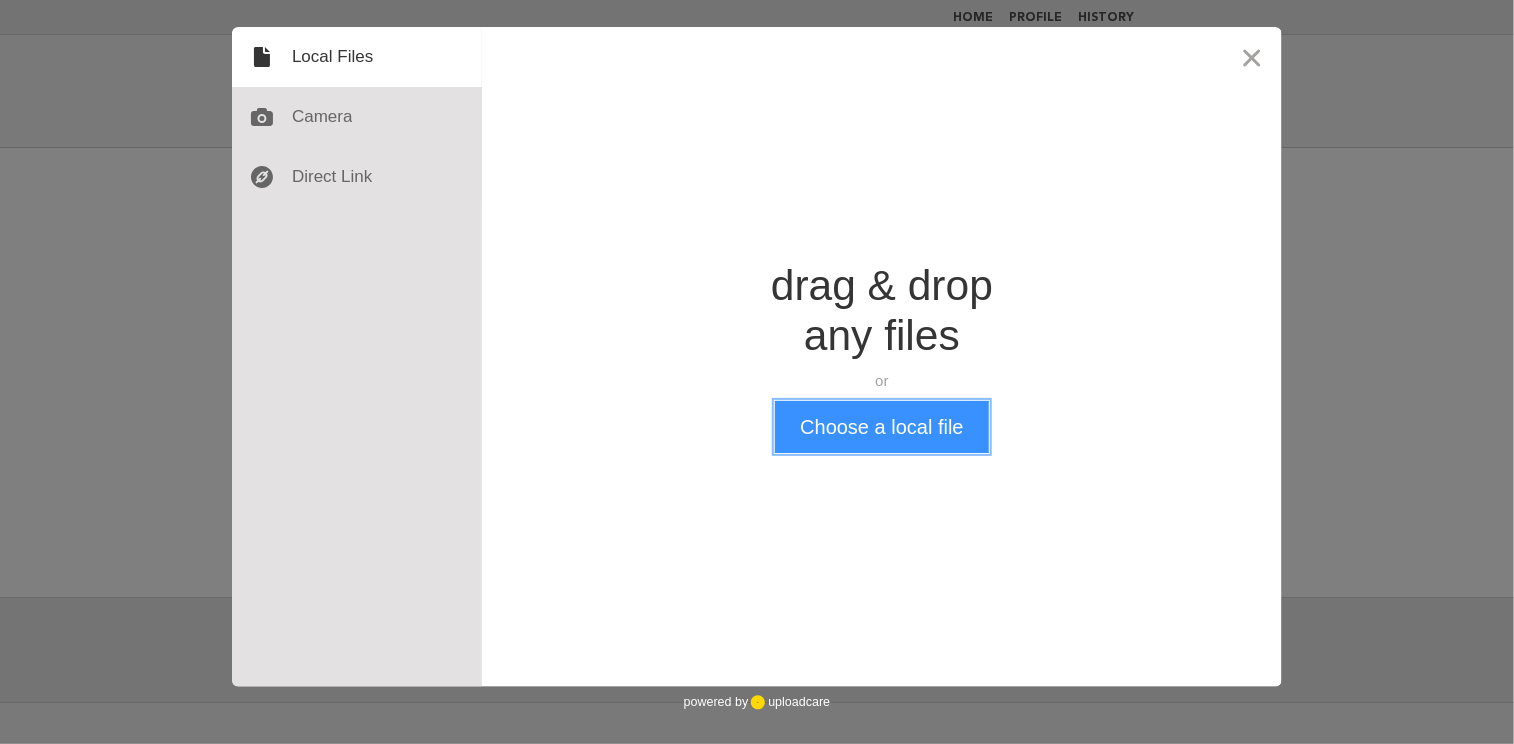 click on "Choose a local file" at bounding box center [881, 427] 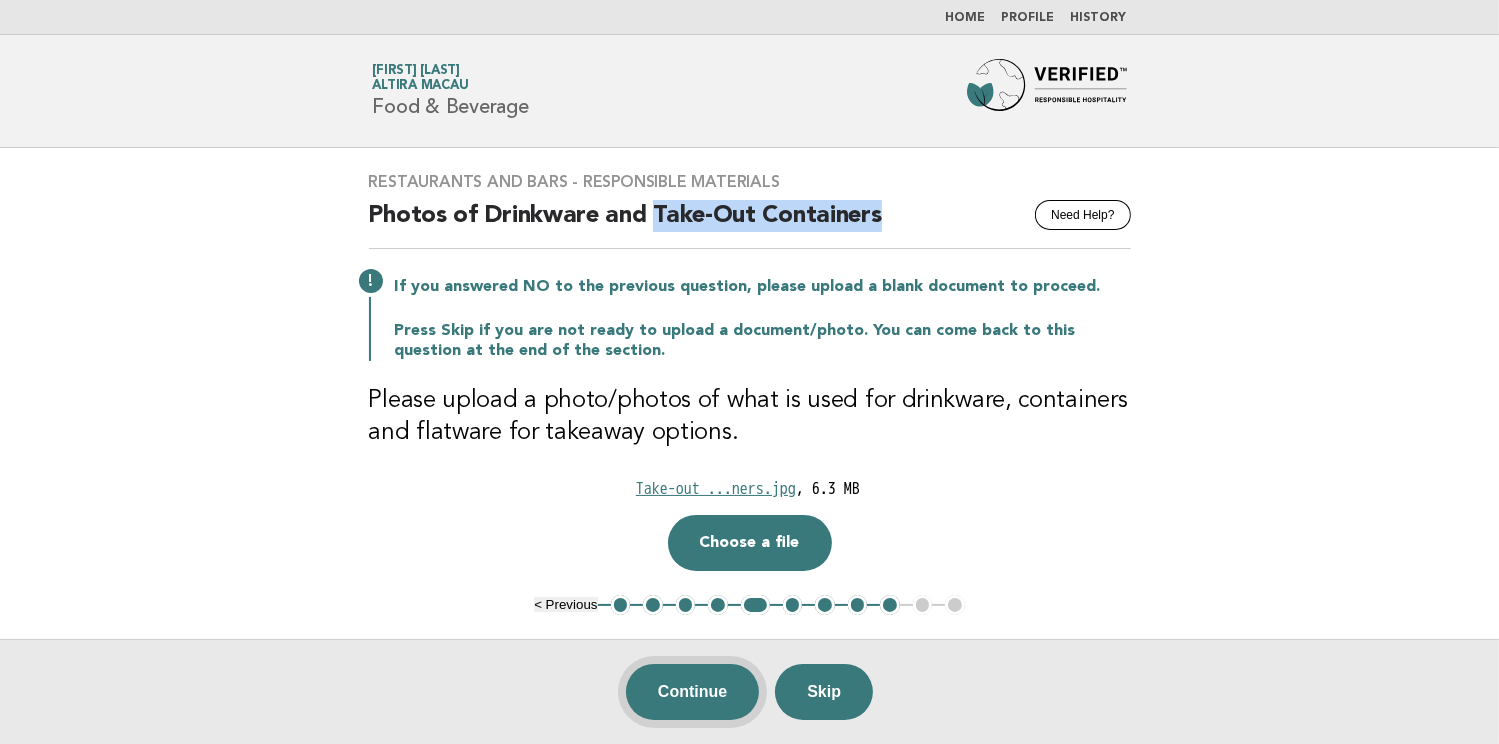 click on "Continue" at bounding box center (692, 692) 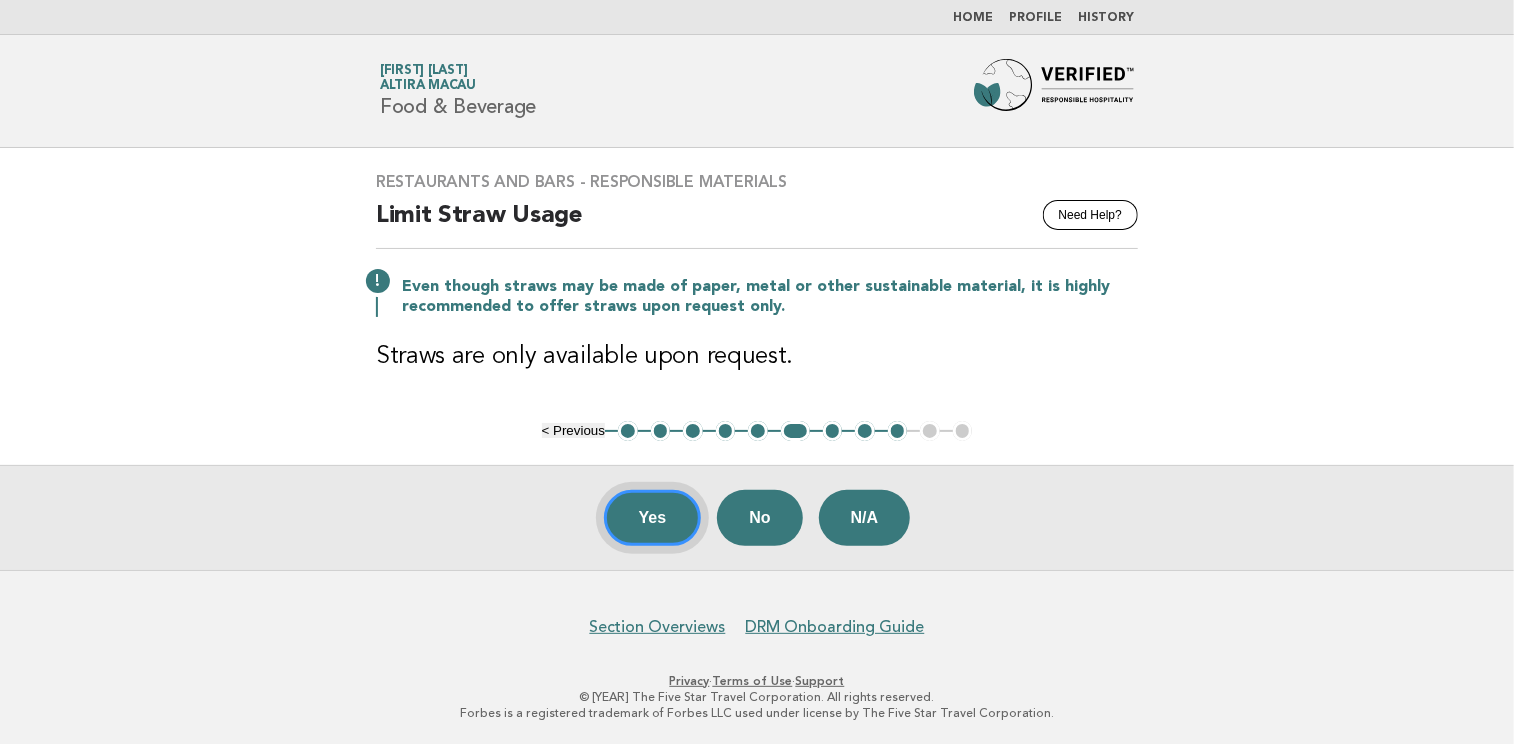 click on "Yes" at bounding box center (653, 518) 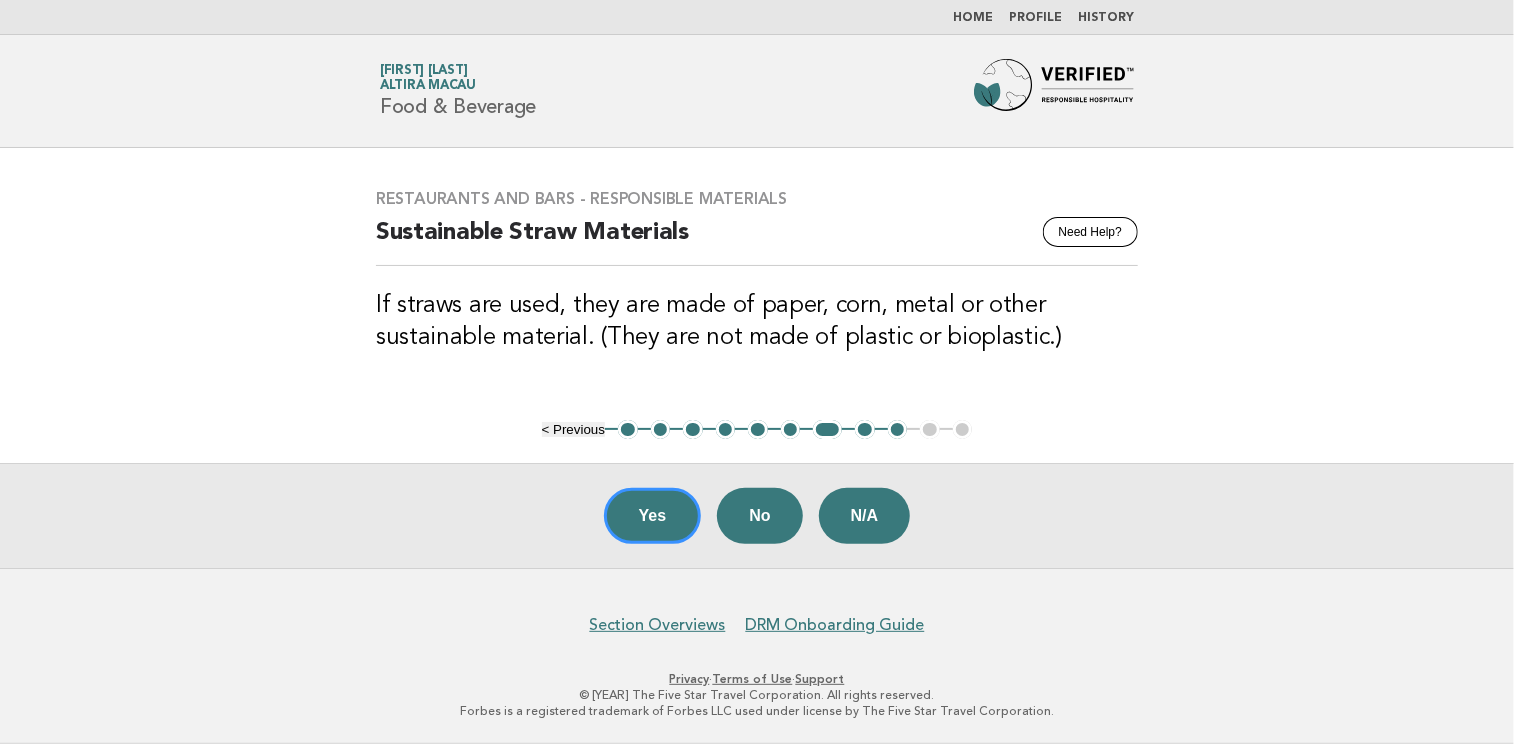 click on "Yes" at bounding box center (653, 516) 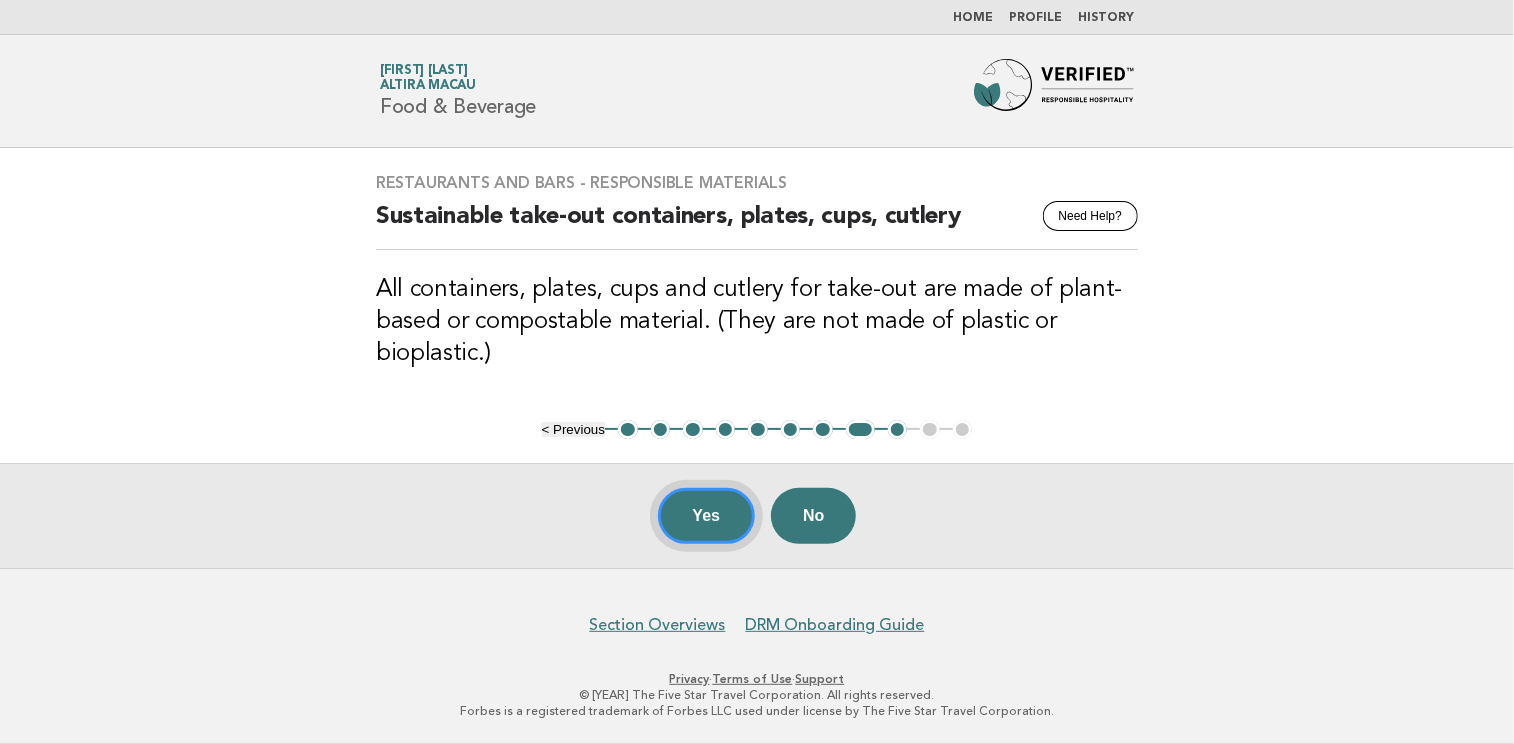 click on "Yes" at bounding box center [707, 516] 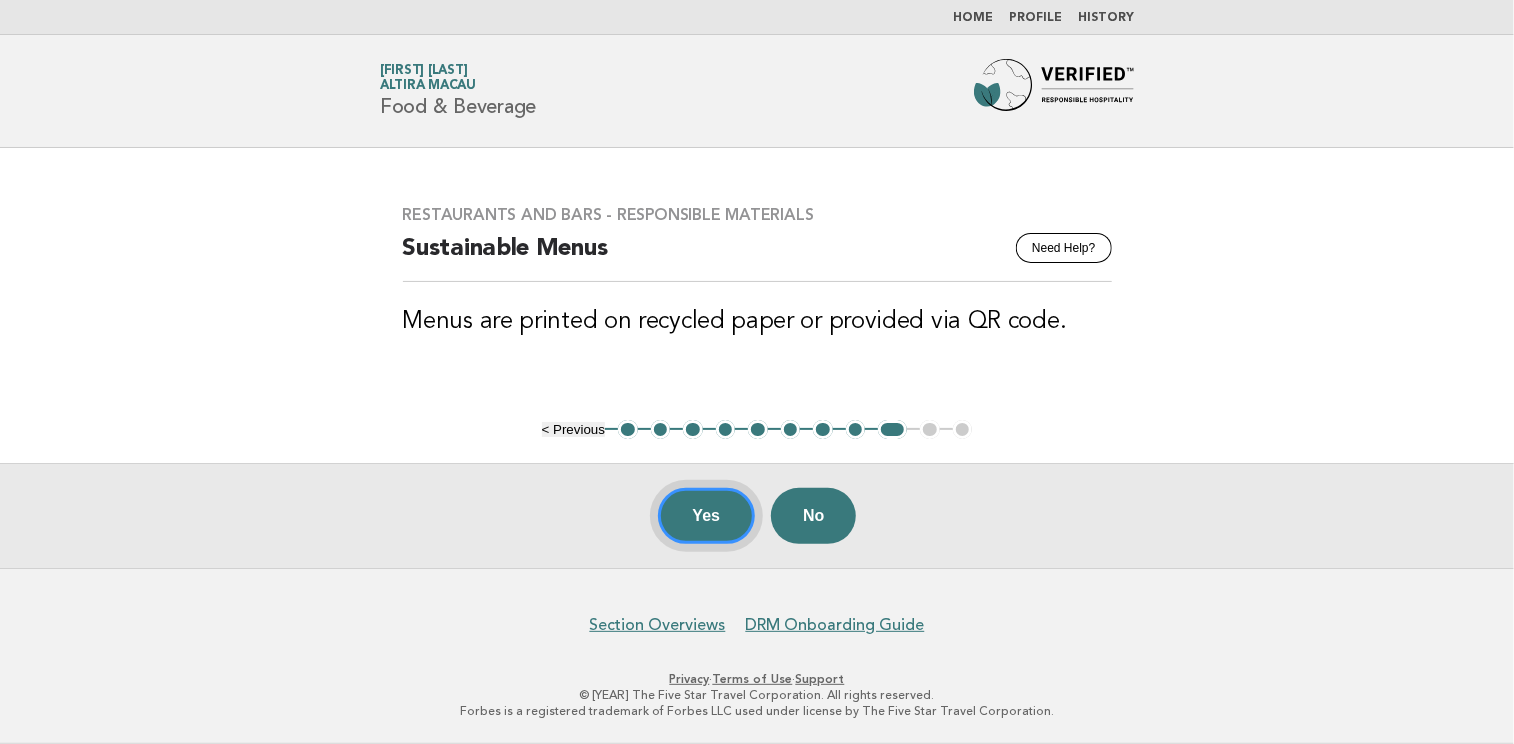 click on "Yes" at bounding box center (707, 516) 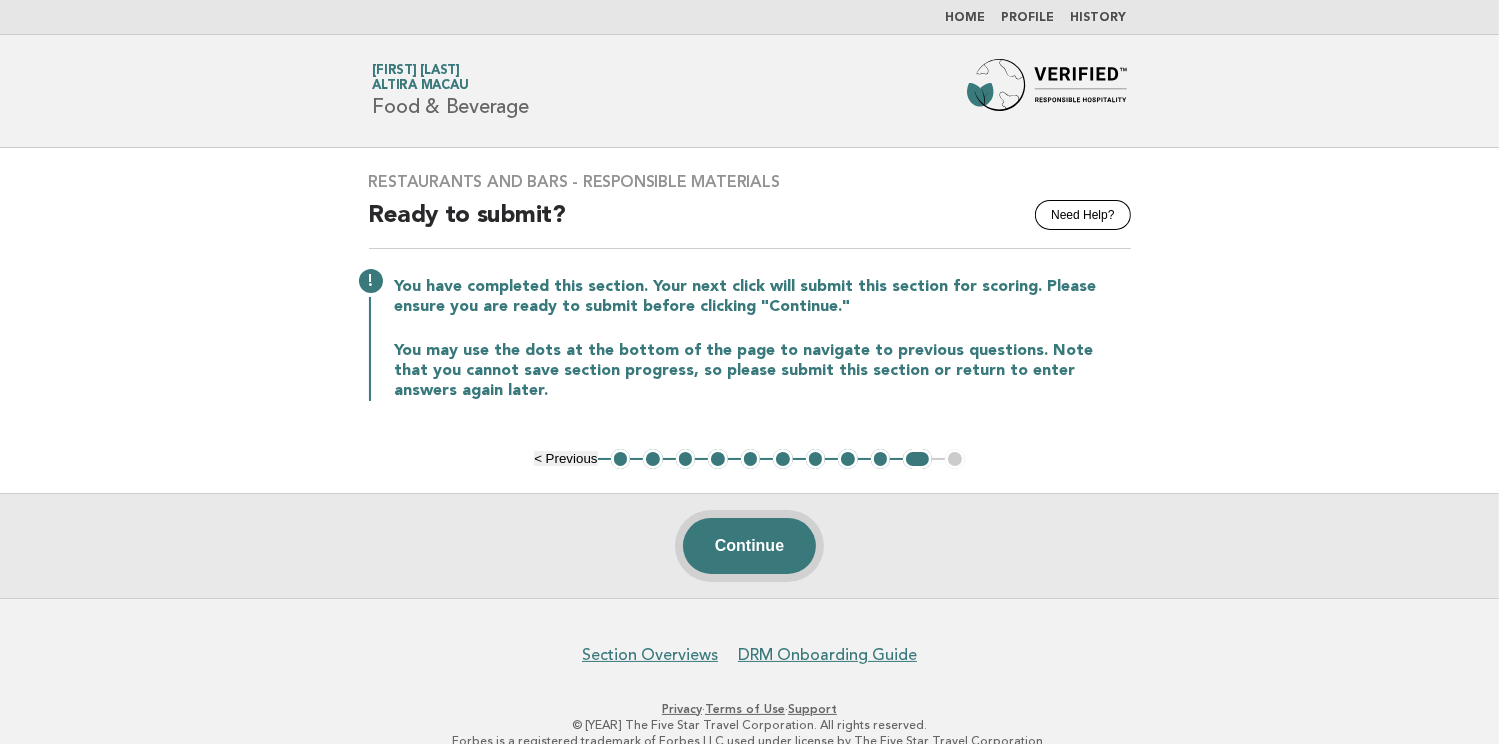 click on "Continue" at bounding box center [749, 546] 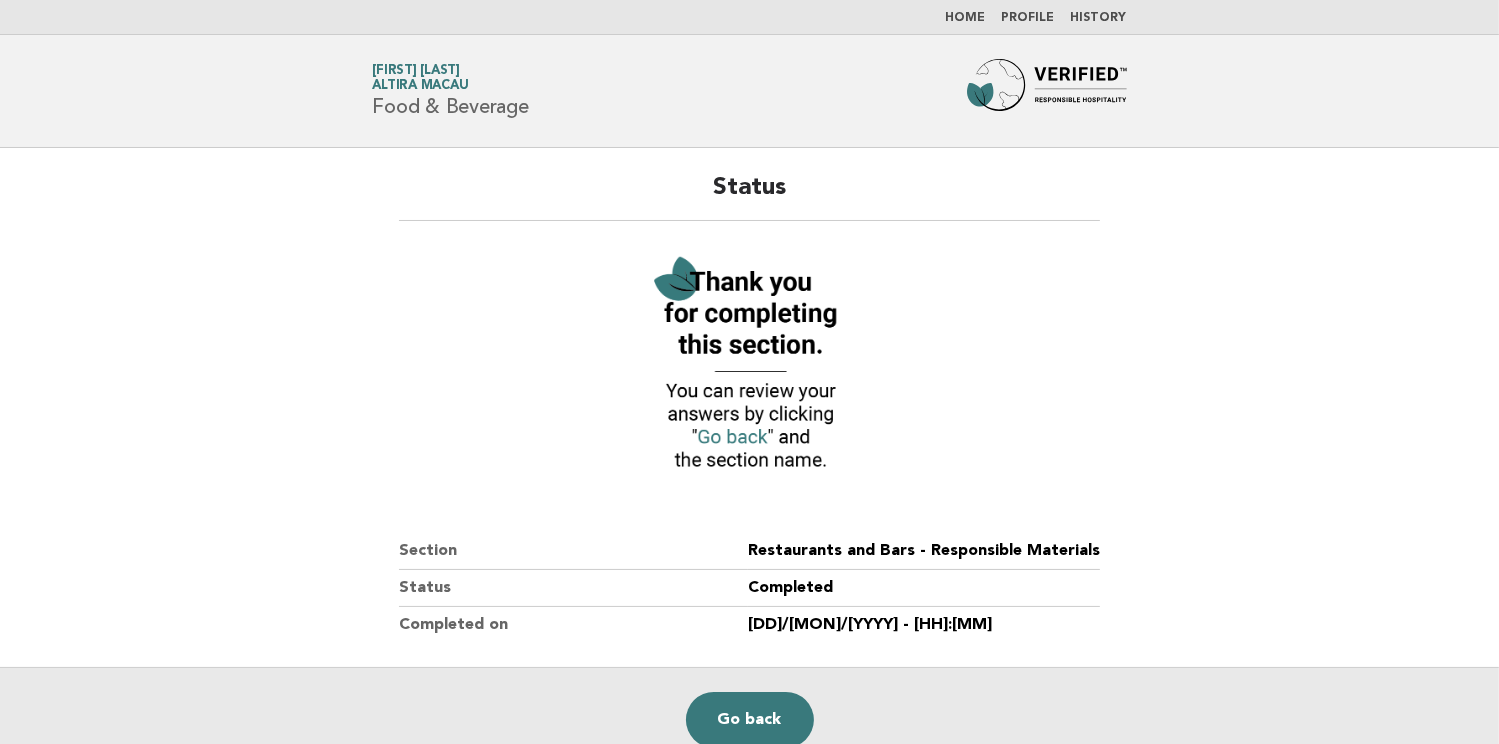 scroll, scrollTop: 100, scrollLeft: 0, axis: vertical 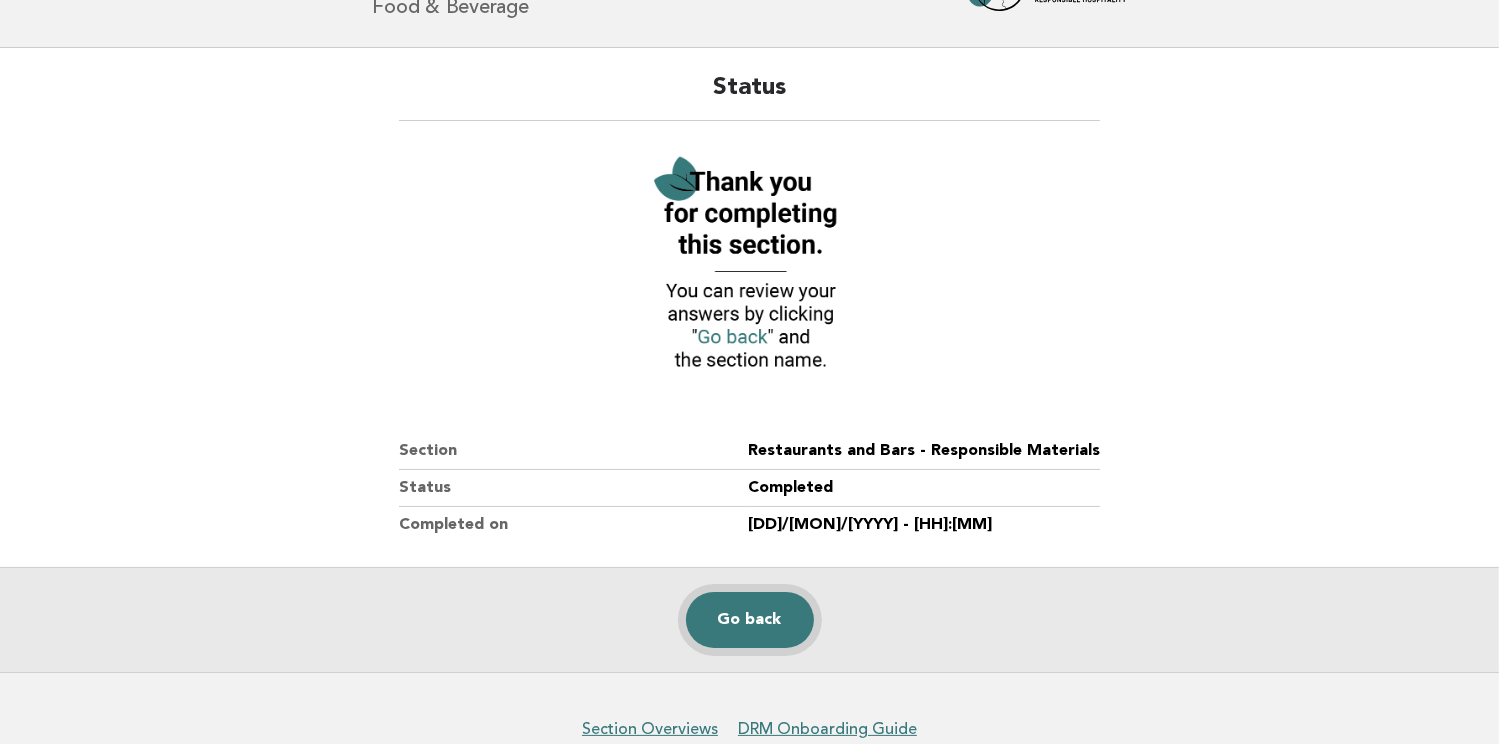 click on "Go back" at bounding box center [750, 620] 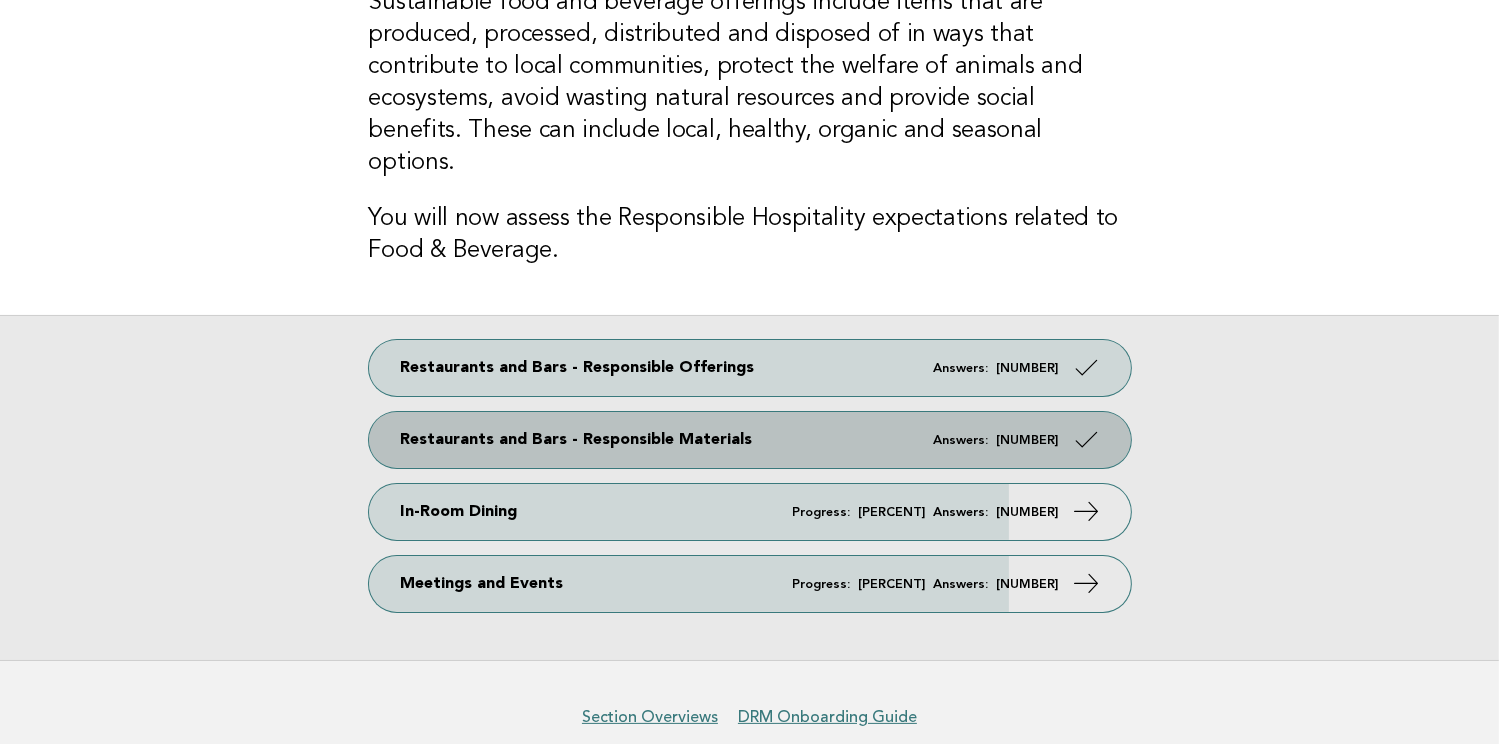 scroll, scrollTop: 200, scrollLeft: 0, axis: vertical 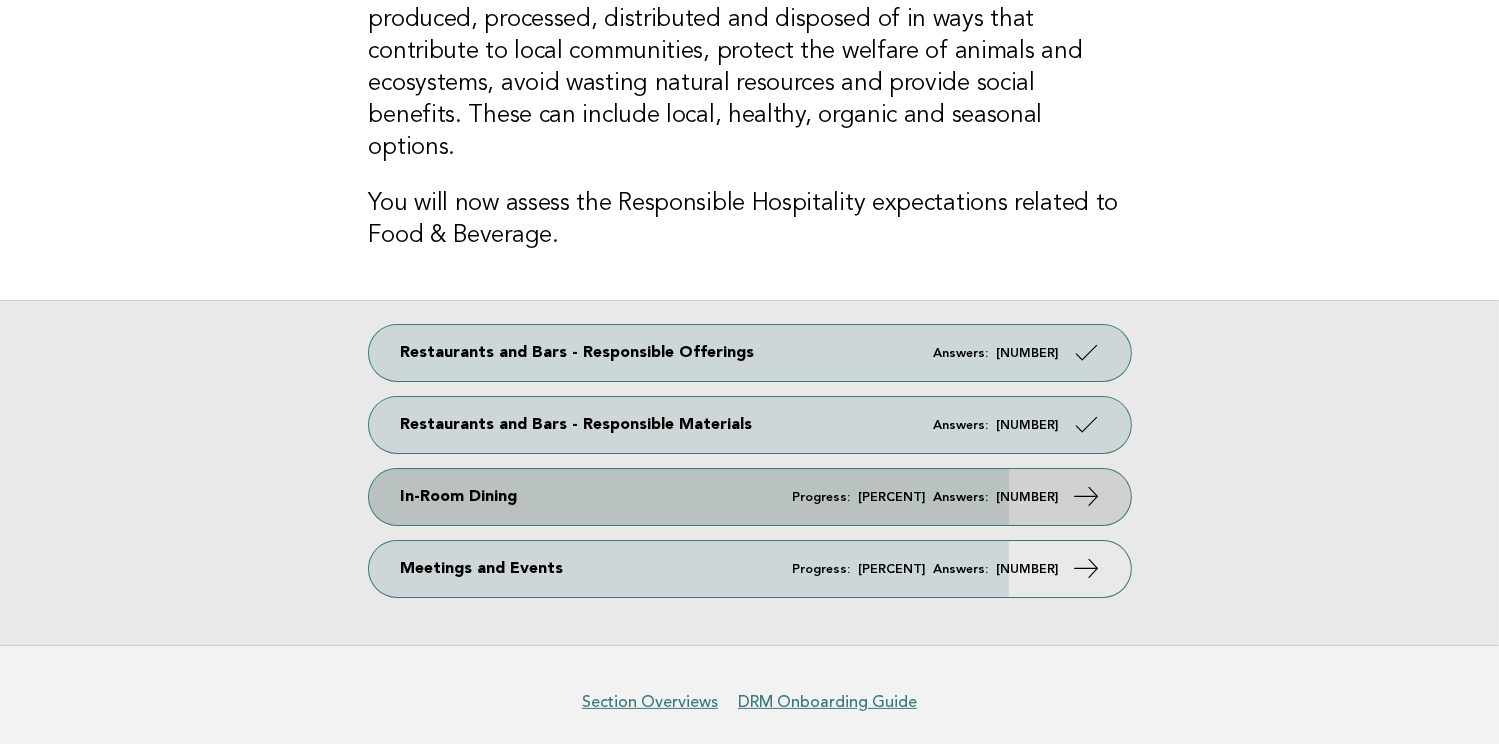 click on "Progress:
84%
Answers:
7" at bounding box center (926, 497) 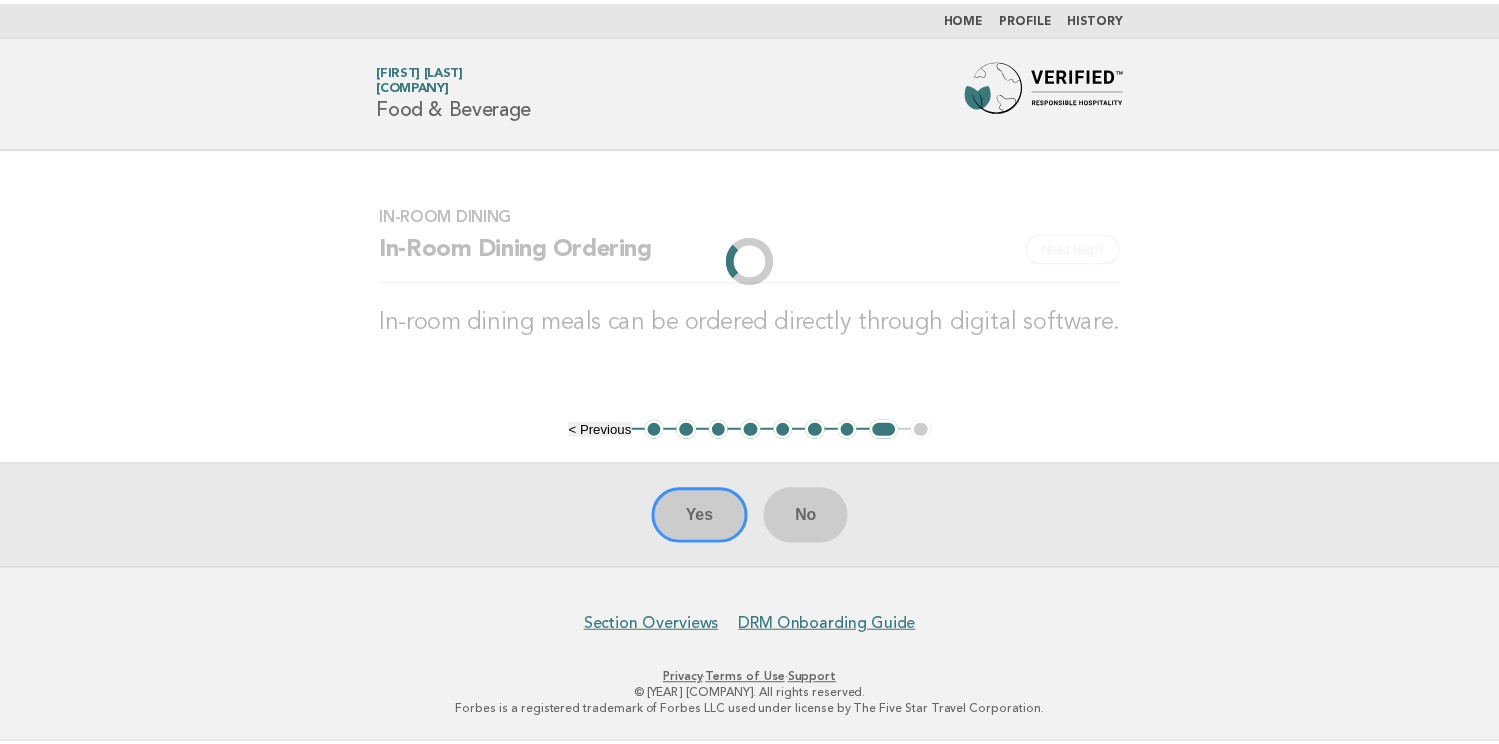 scroll, scrollTop: 0, scrollLeft: 0, axis: both 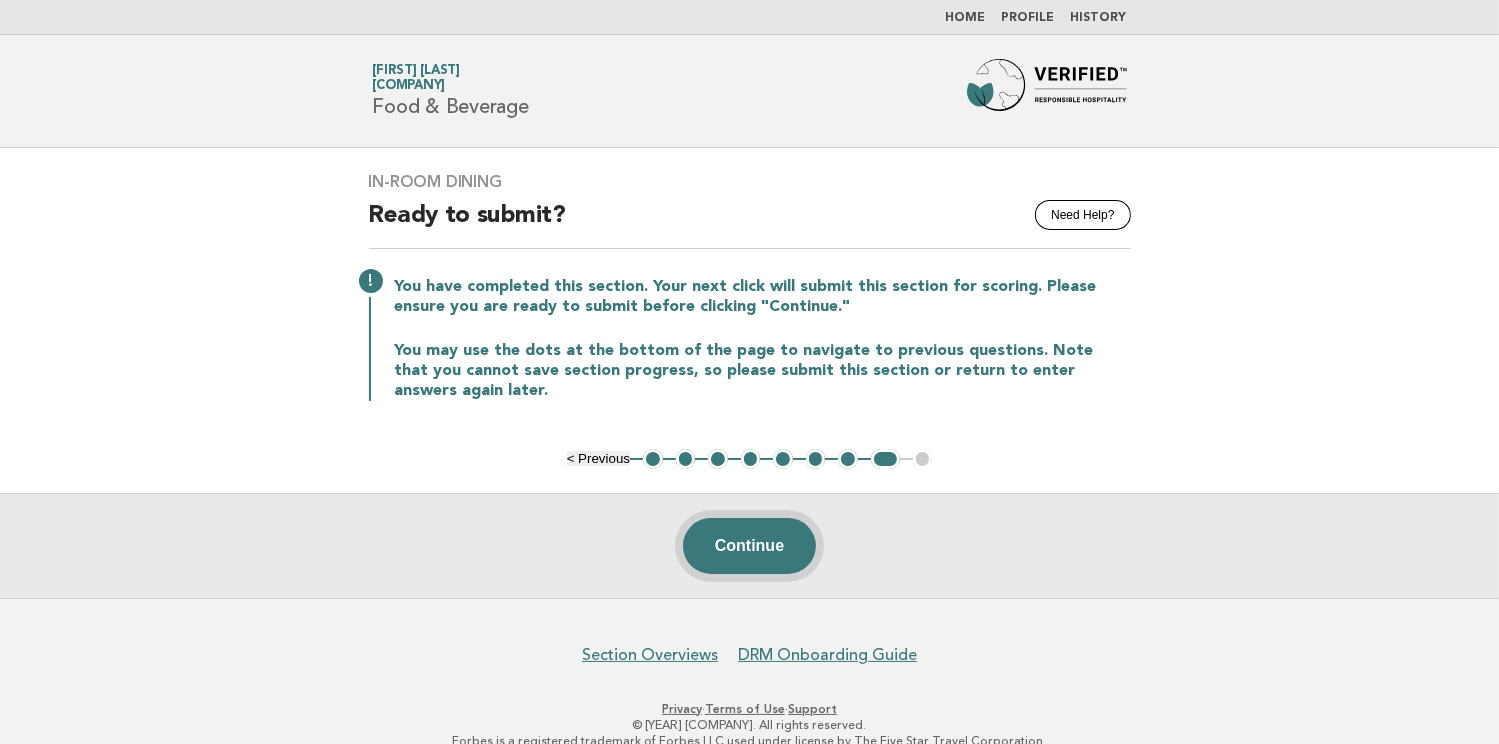 click on "Continue" at bounding box center (749, 546) 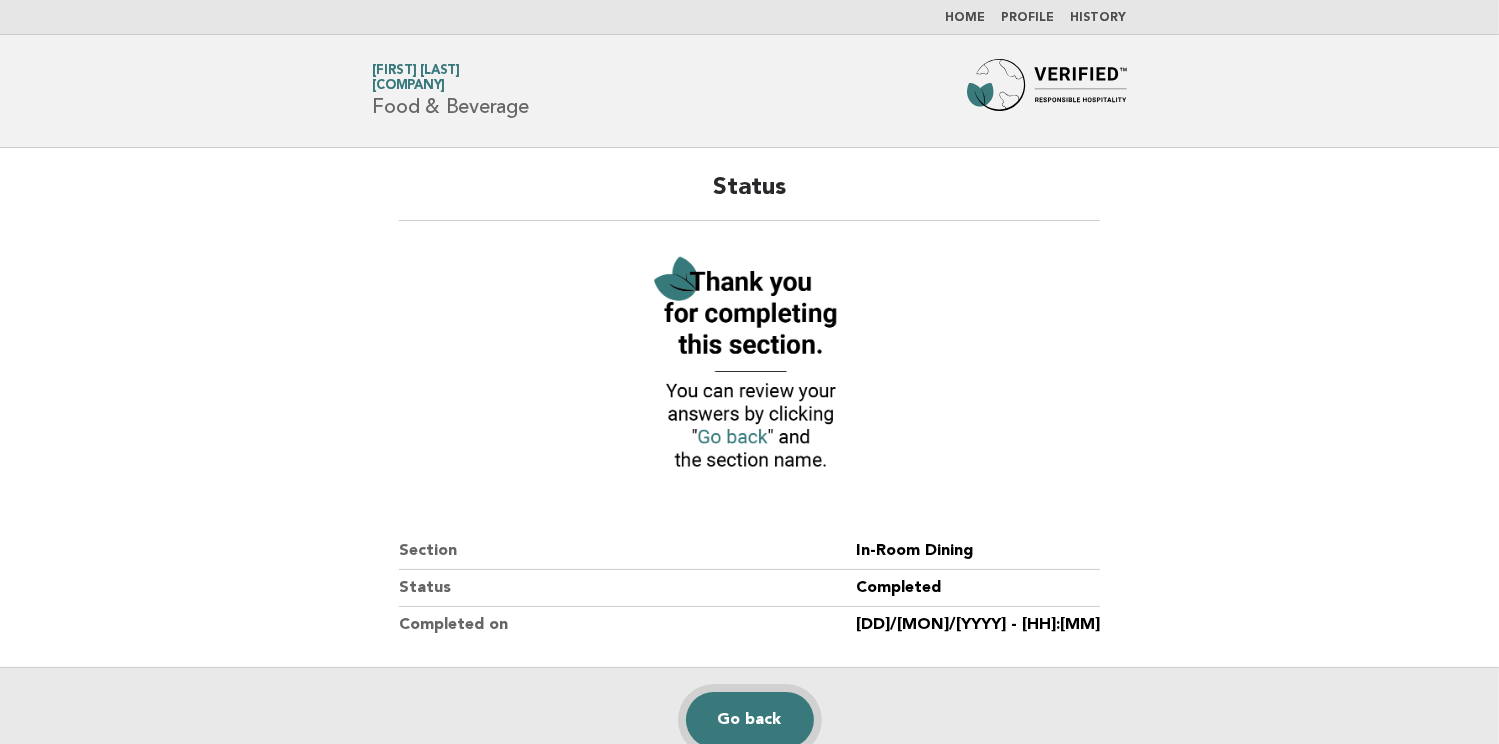 click on "Go back" at bounding box center (750, 720) 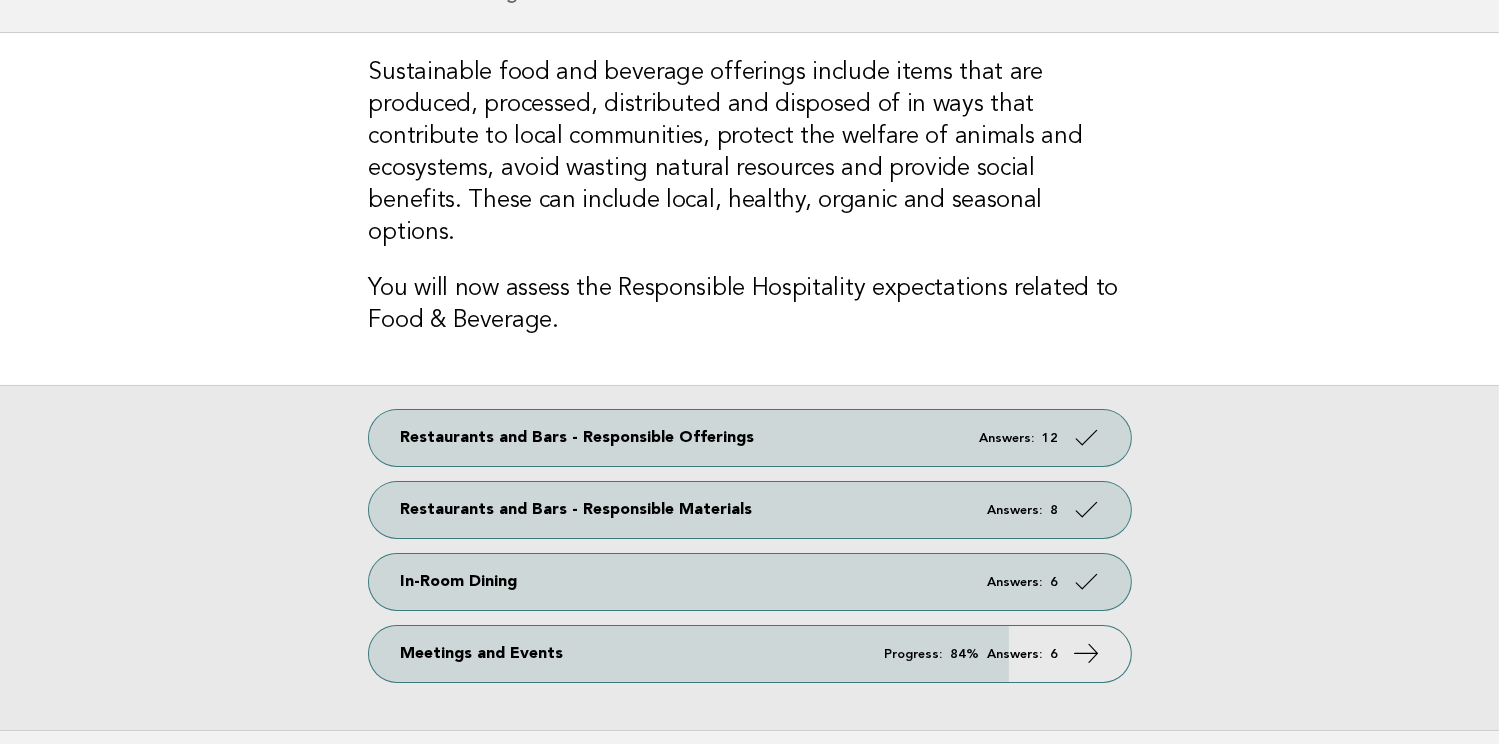scroll, scrollTop: 200, scrollLeft: 0, axis: vertical 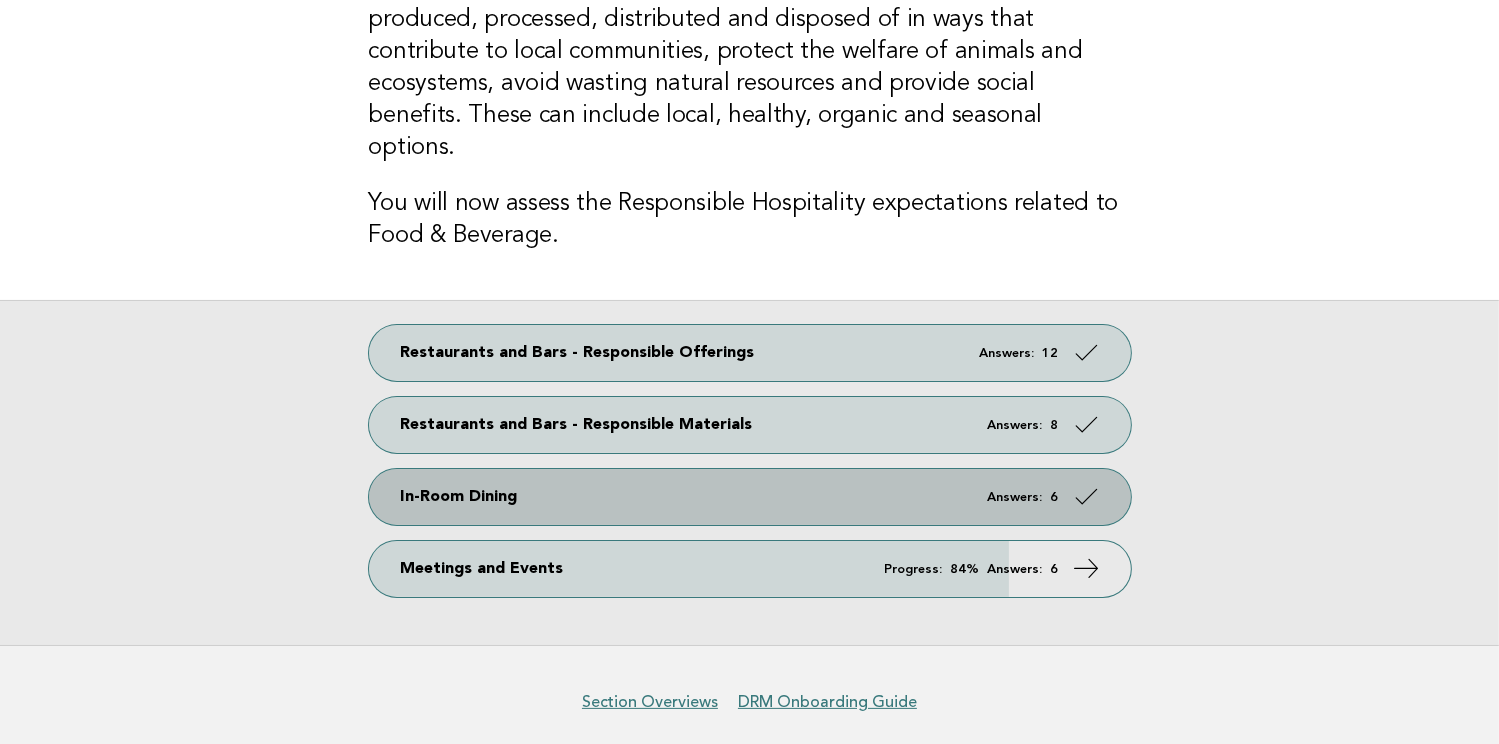 click on "In-Room Dining
Answers:
6" at bounding box center [750, 497] 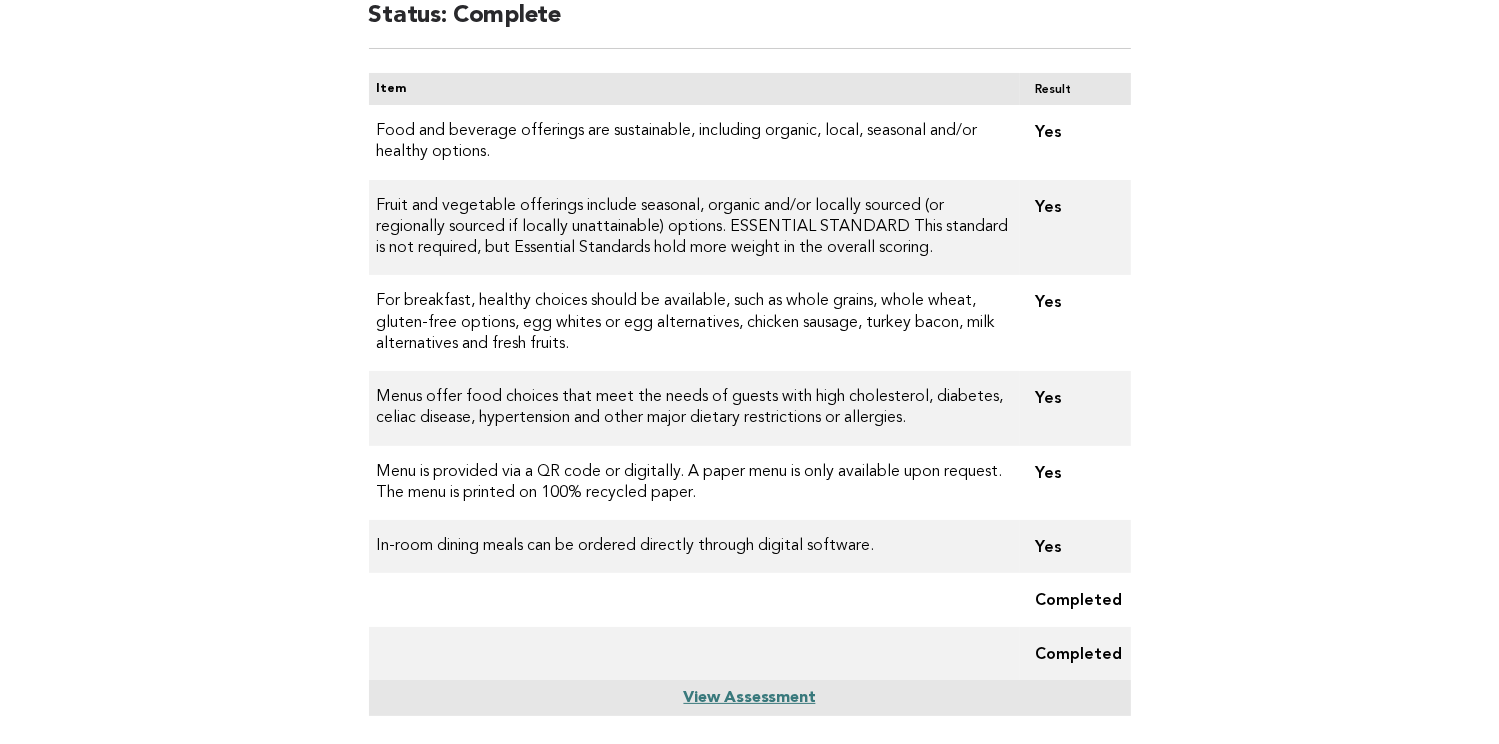 scroll, scrollTop: 393, scrollLeft: 0, axis: vertical 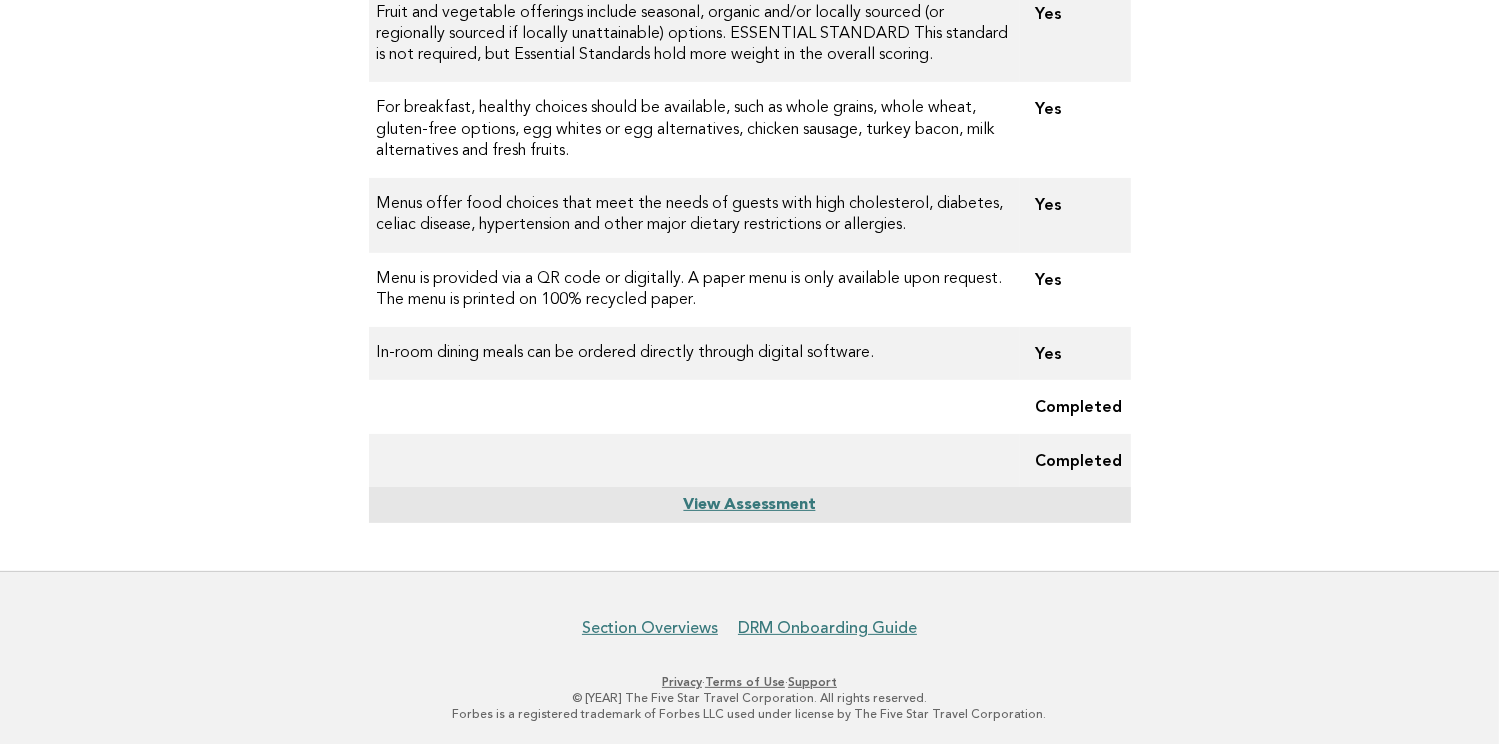click on "View Assessment" at bounding box center [749, 505] 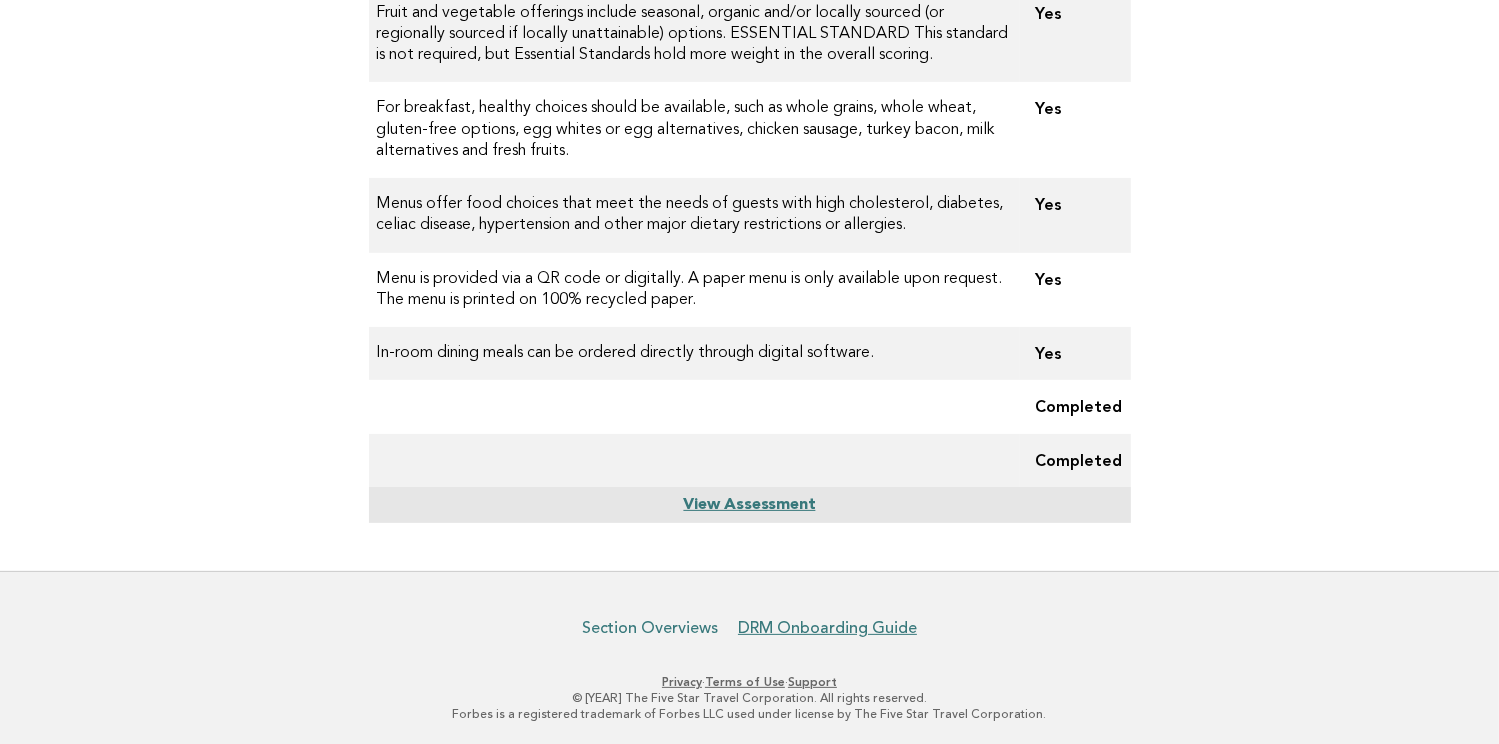 click on "Section Overviews" at bounding box center (650, 628) 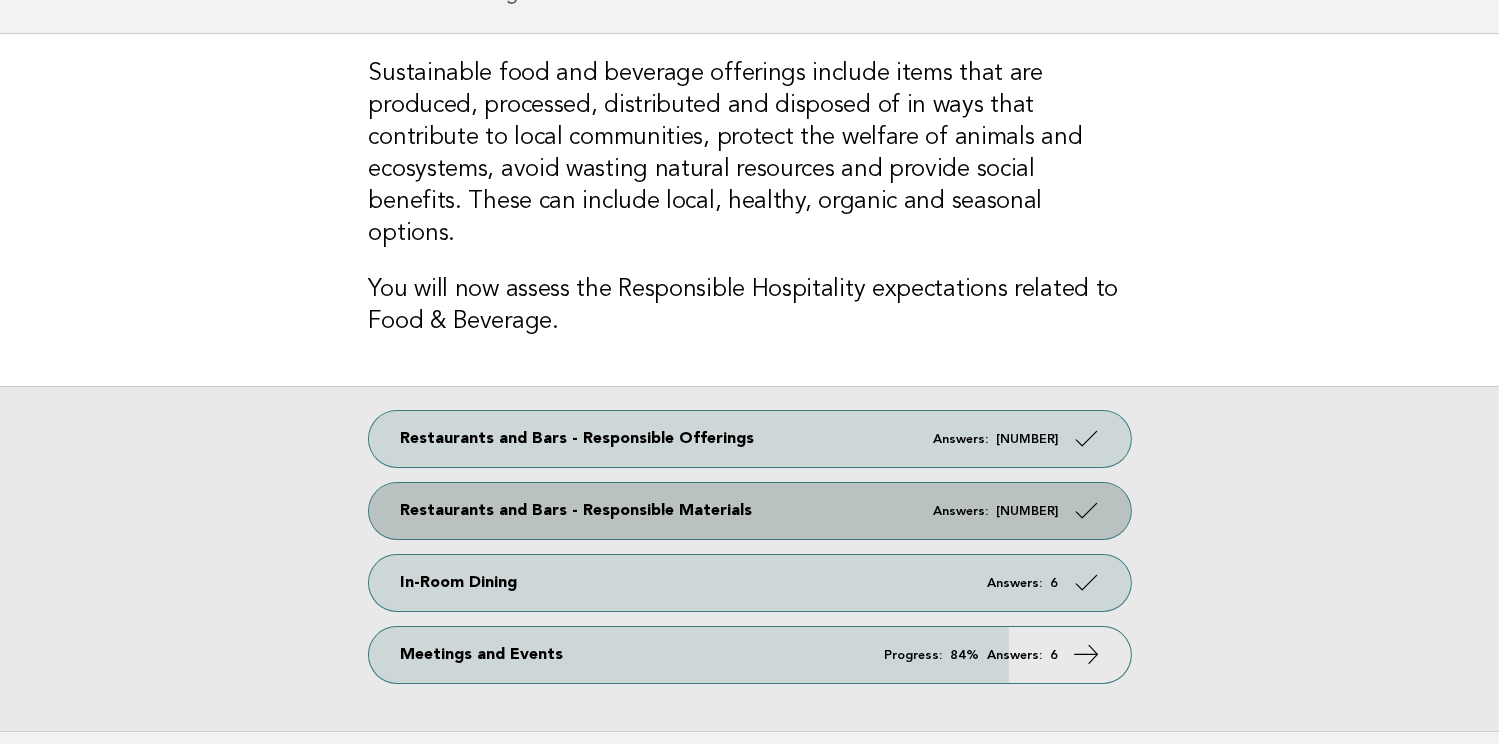 scroll, scrollTop: 200, scrollLeft: 0, axis: vertical 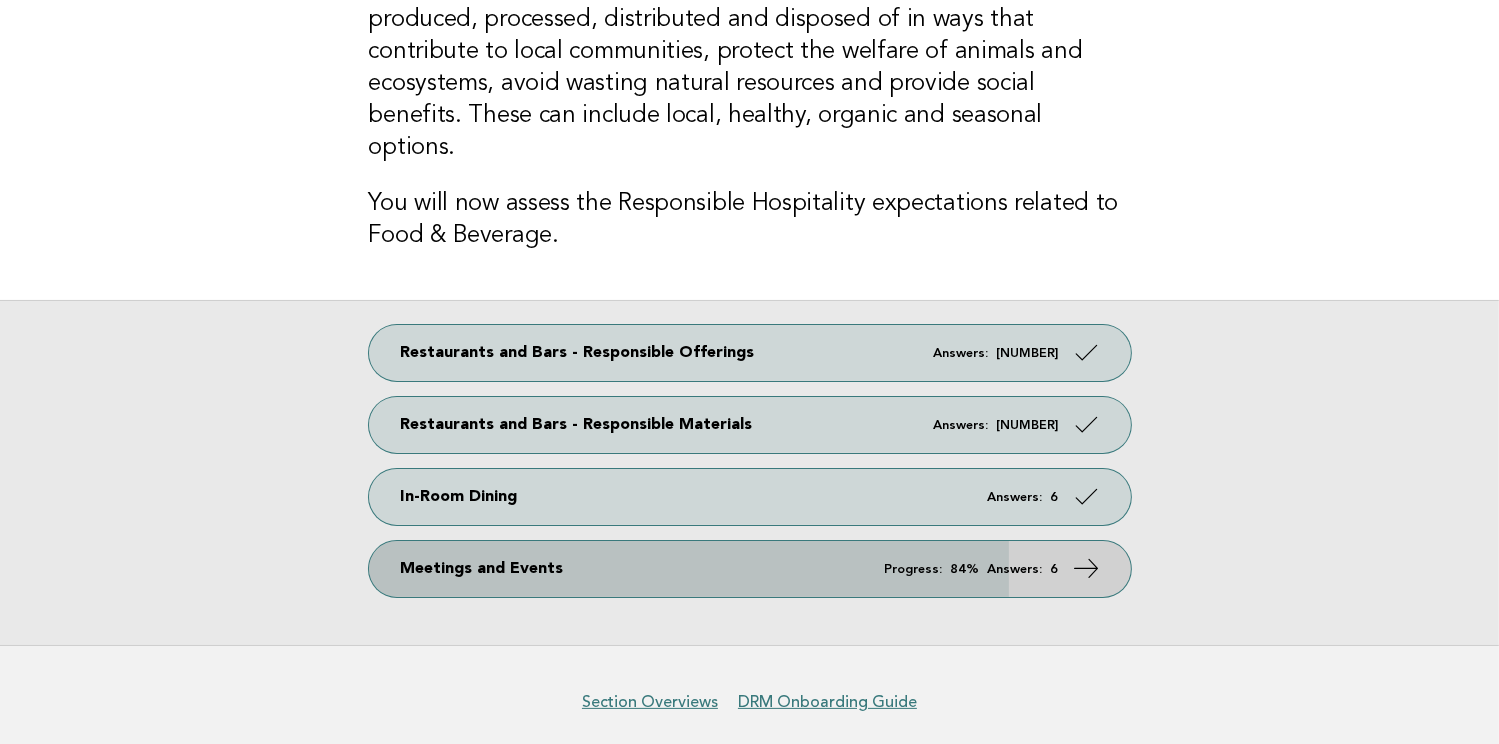 click on "Progress:" at bounding box center [914, 569] 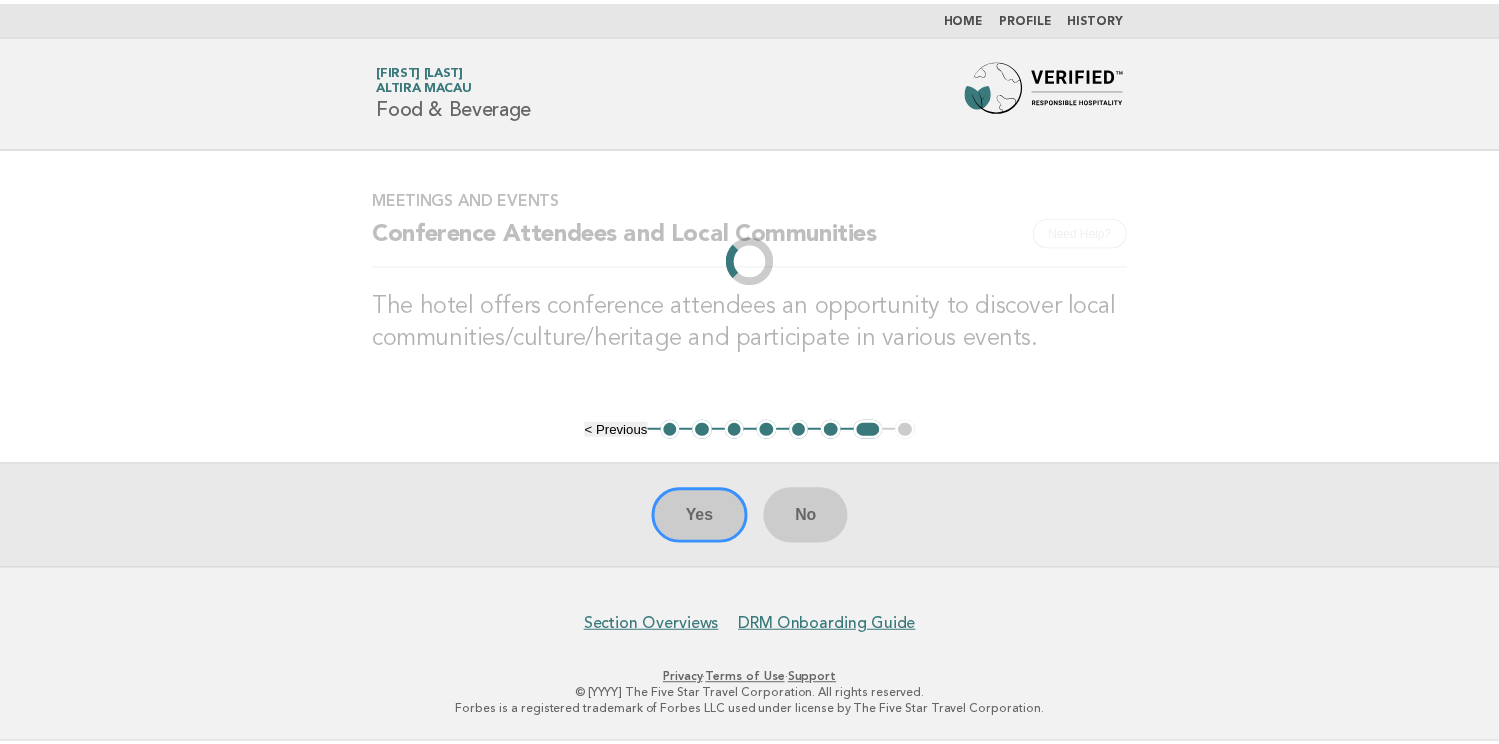 scroll, scrollTop: 0, scrollLeft: 0, axis: both 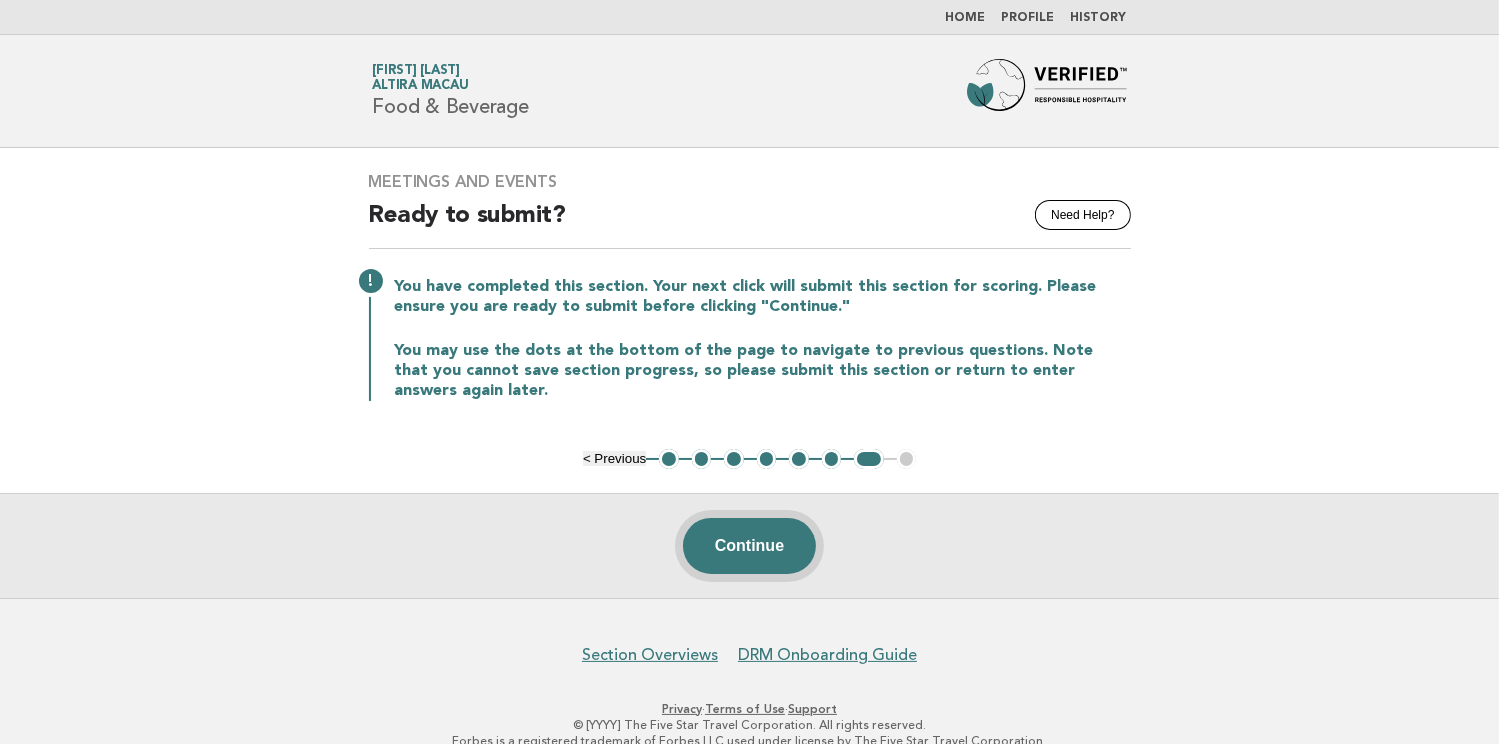 click on "Continue" at bounding box center (749, 546) 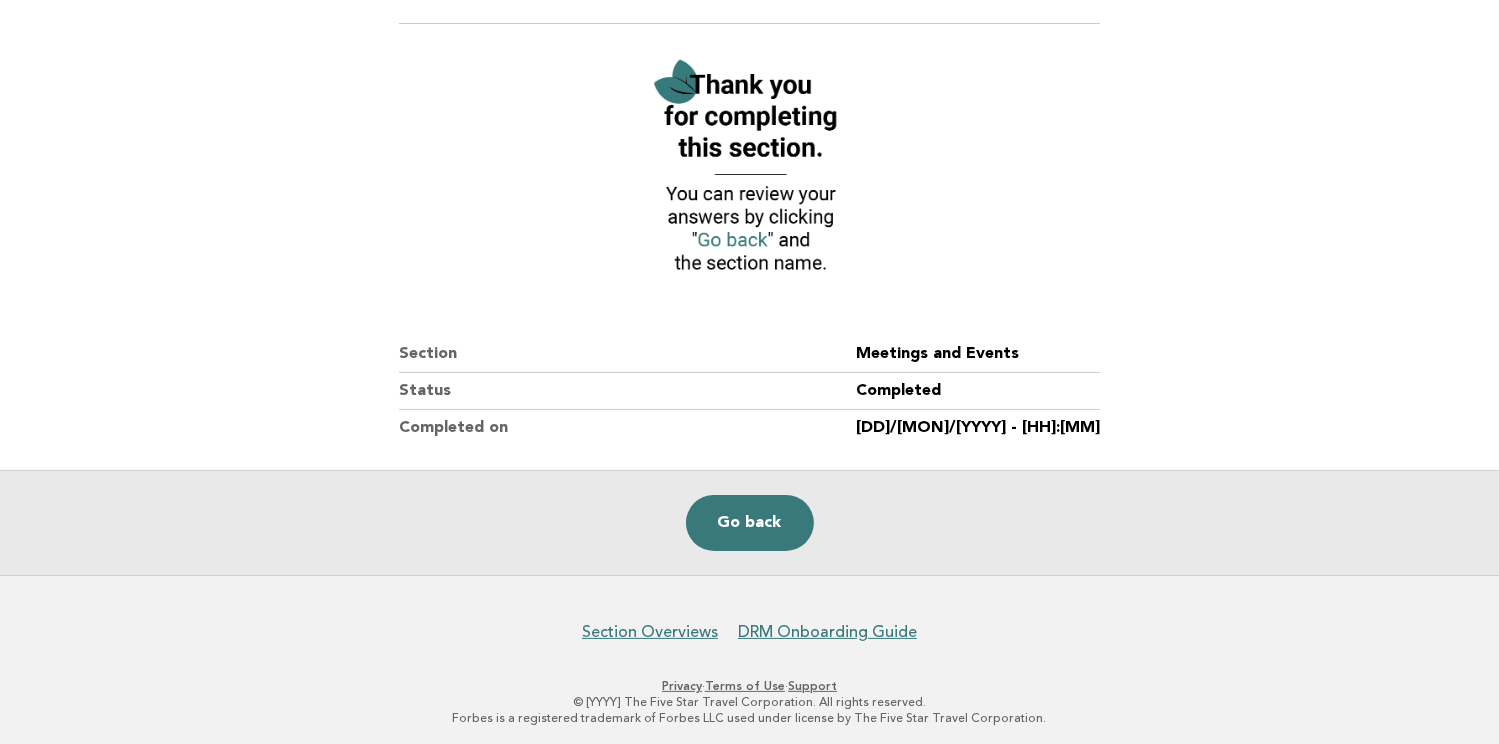 scroll, scrollTop: 201, scrollLeft: 0, axis: vertical 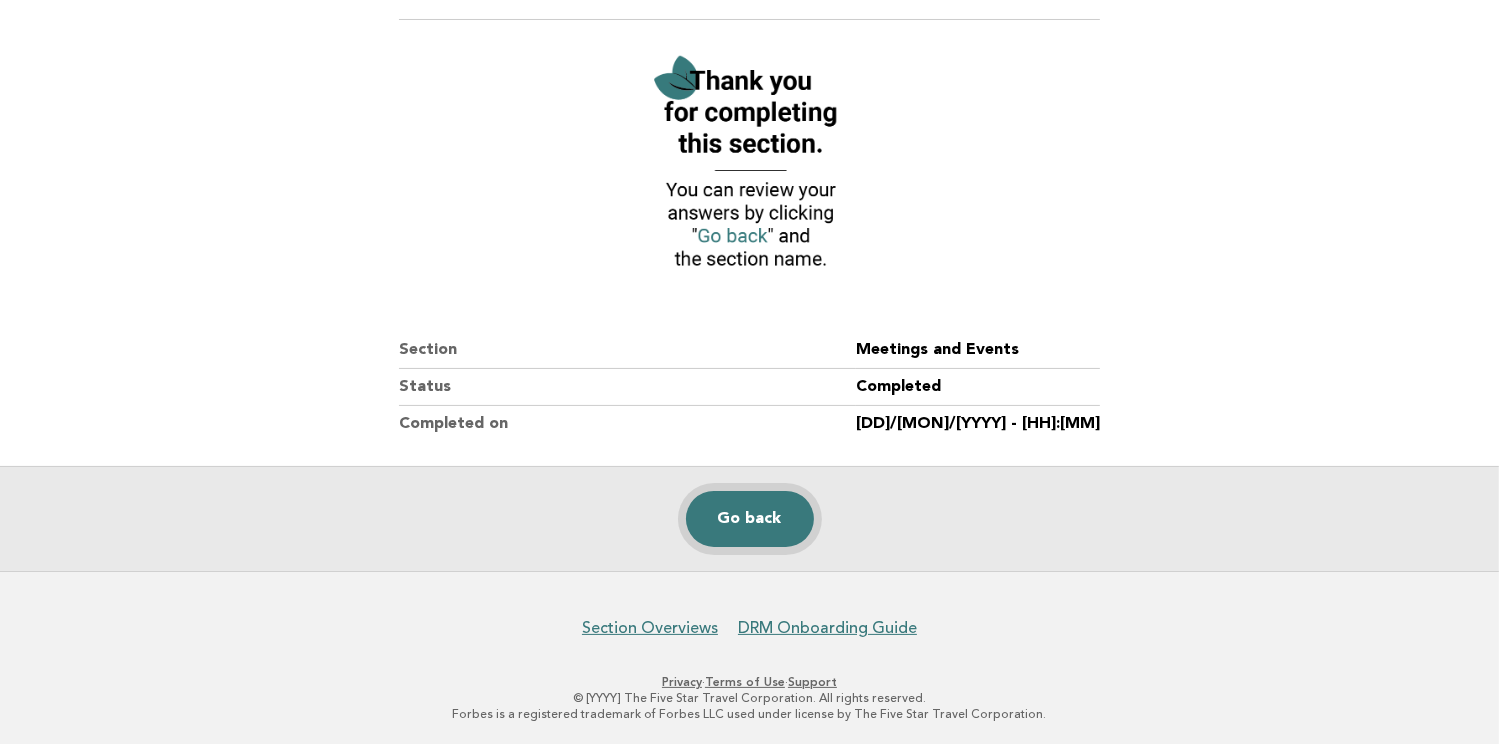 click on "Go back" at bounding box center (750, 519) 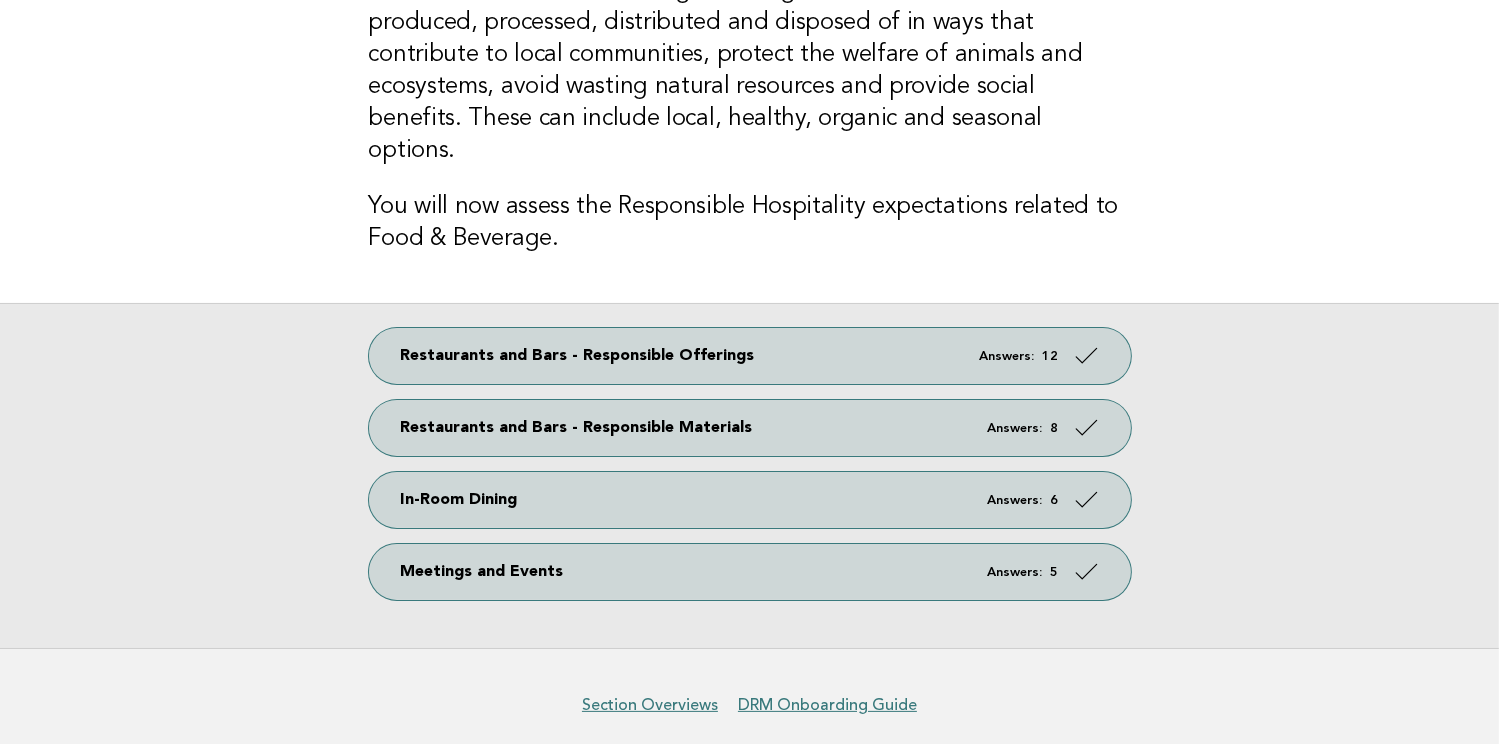scroll, scrollTop: 143, scrollLeft: 0, axis: vertical 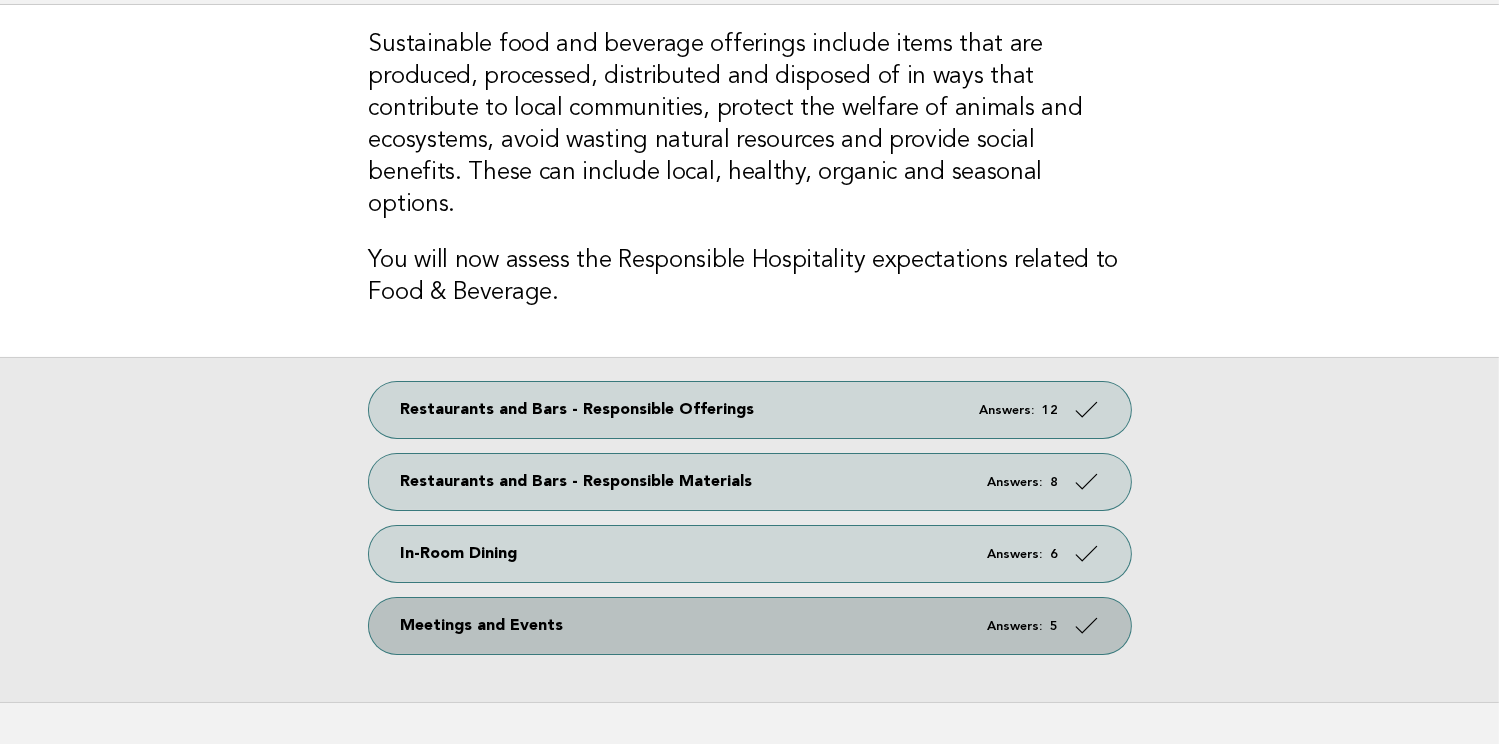 click on "Meetings and Events
Answers:
5" at bounding box center (750, 626) 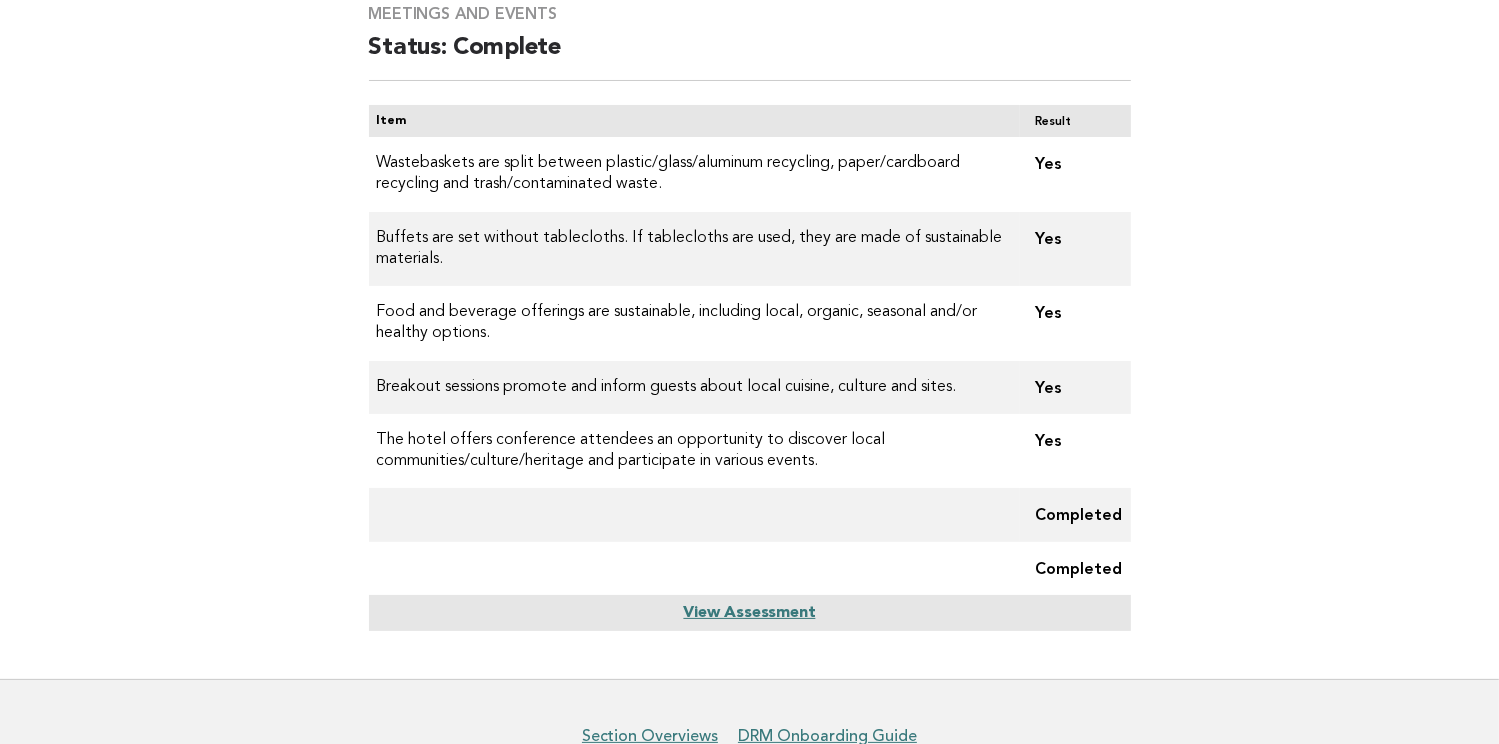 scroll, scrollTop: 276, scrollLeft: 0, axis: vertical 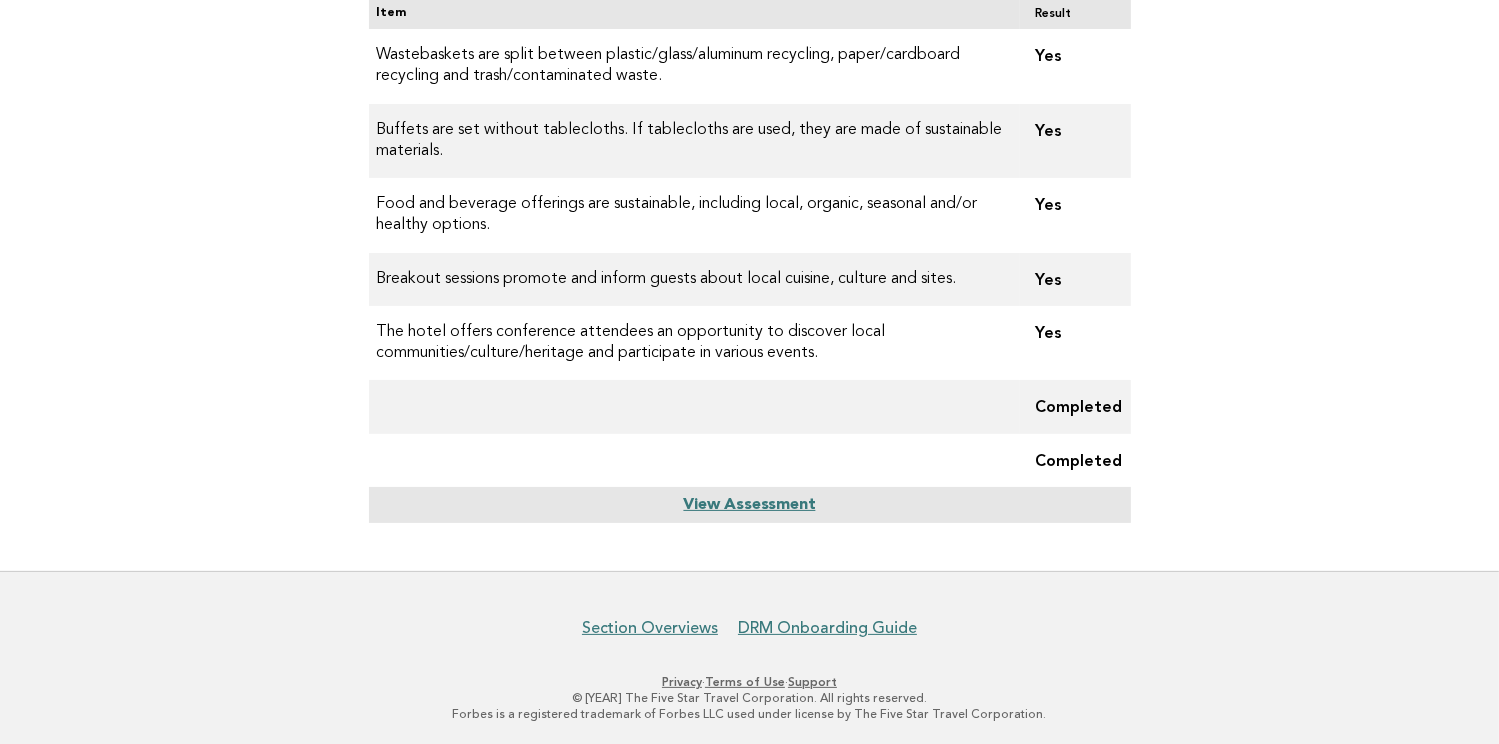 click on "View Assessment" at bounding box center [749, 505] 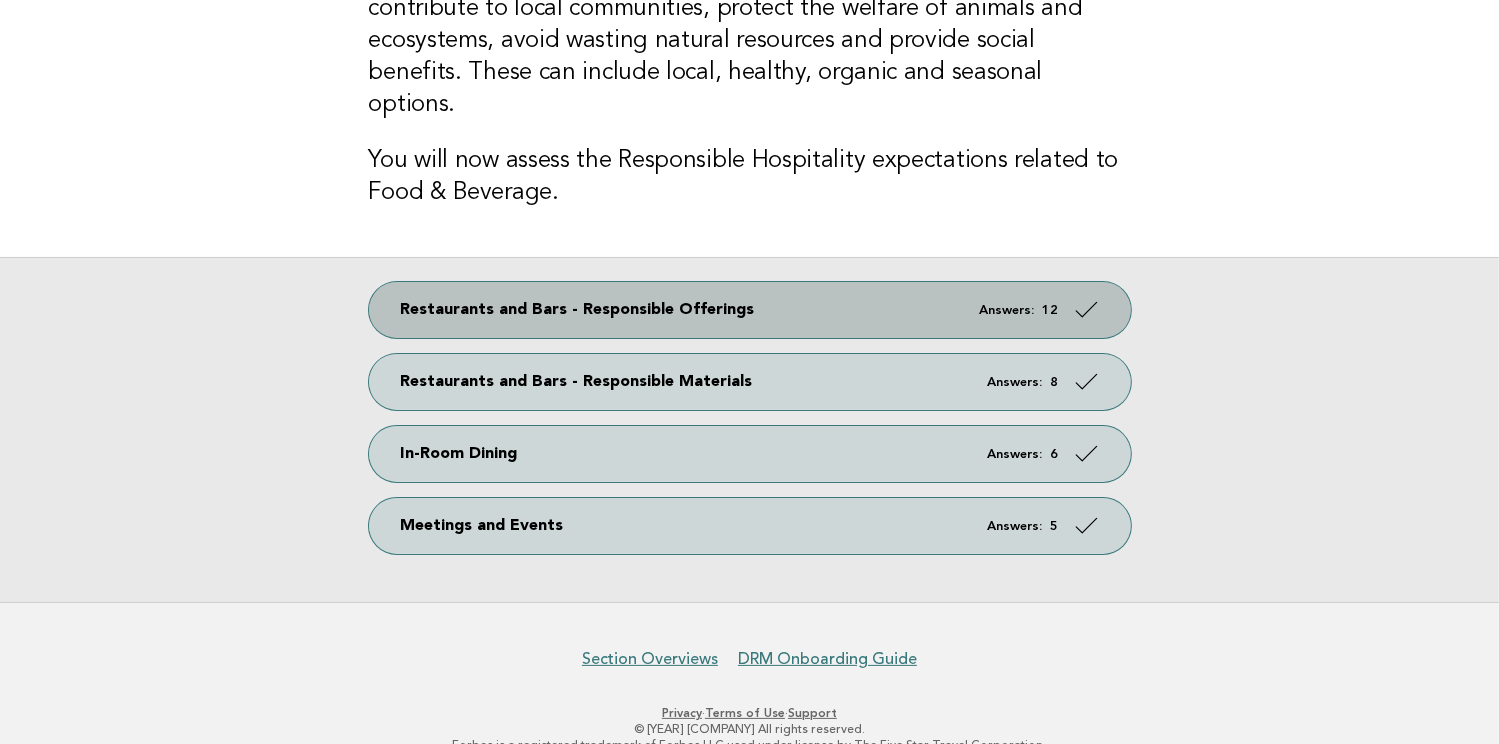 scroll, scrollTop: 0, scrollLeft: 0, axis: both 